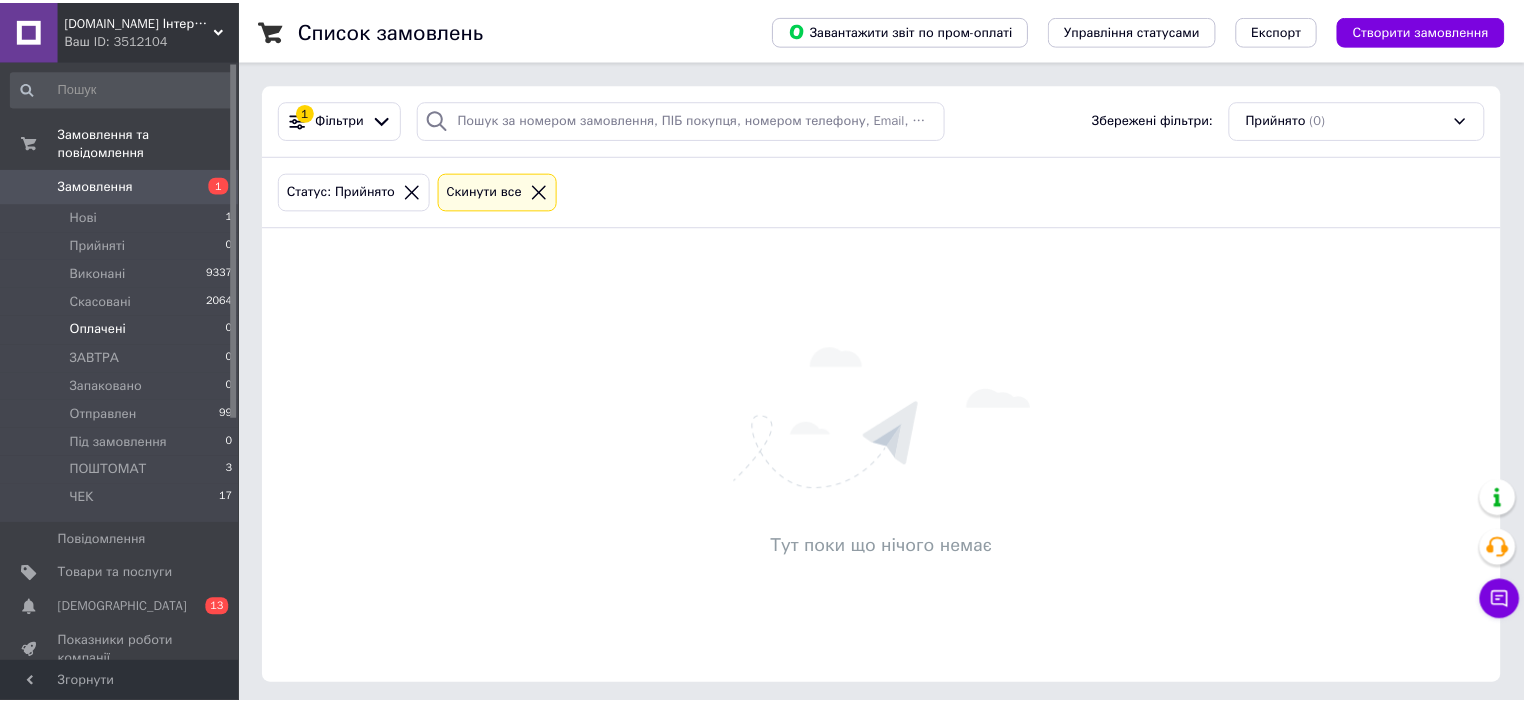 scroll, scrollTop: 0, scrollLeft: 0, axis: both 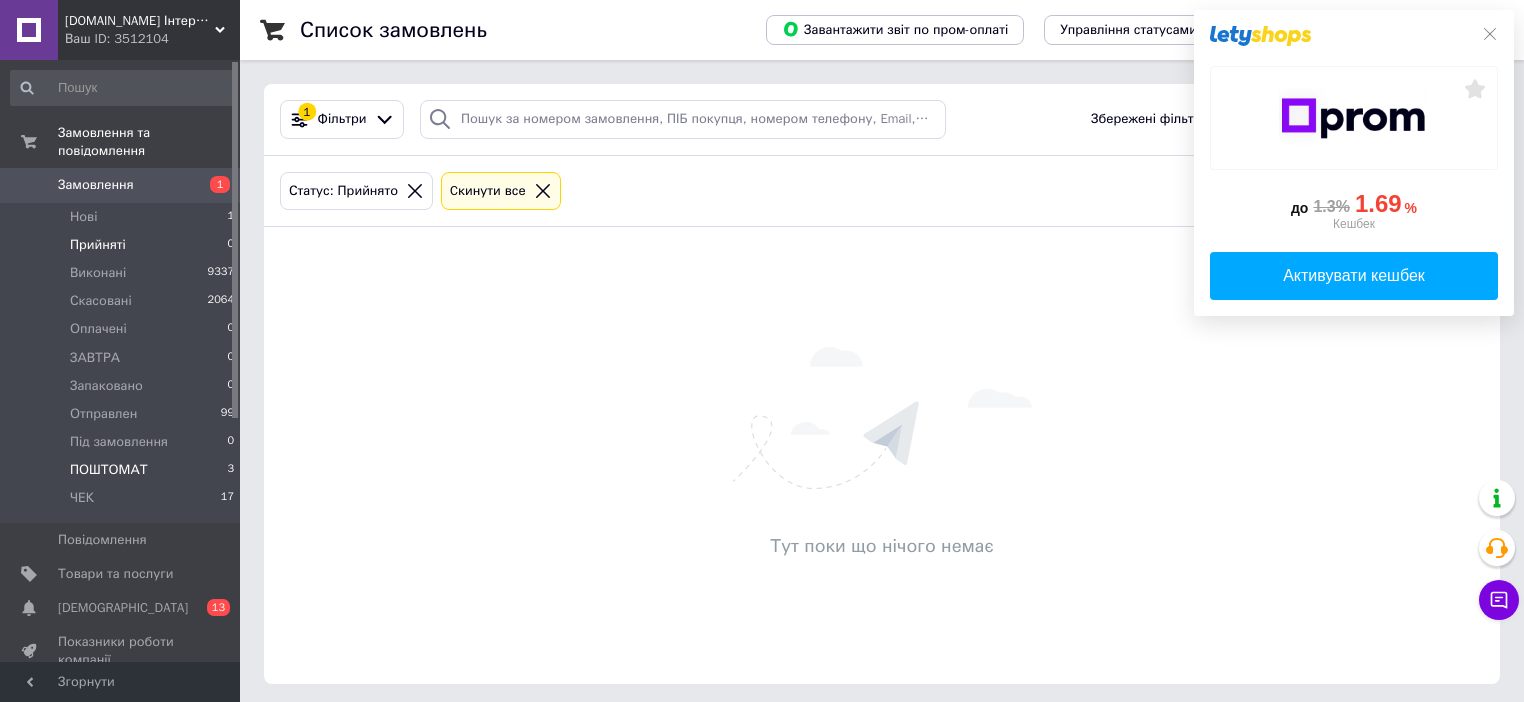 click on "ПОШТОМАТ 3" at bounding box center (123, 470) 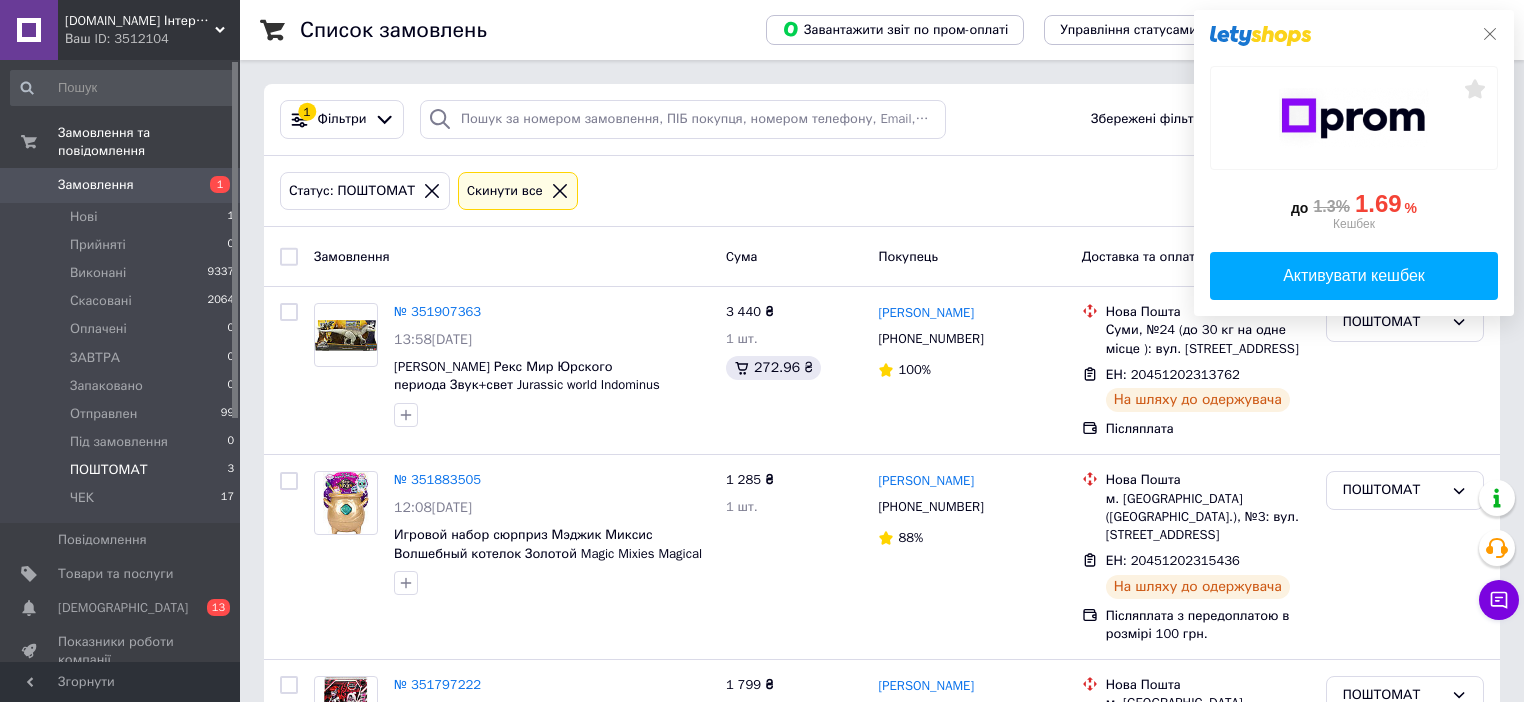 click 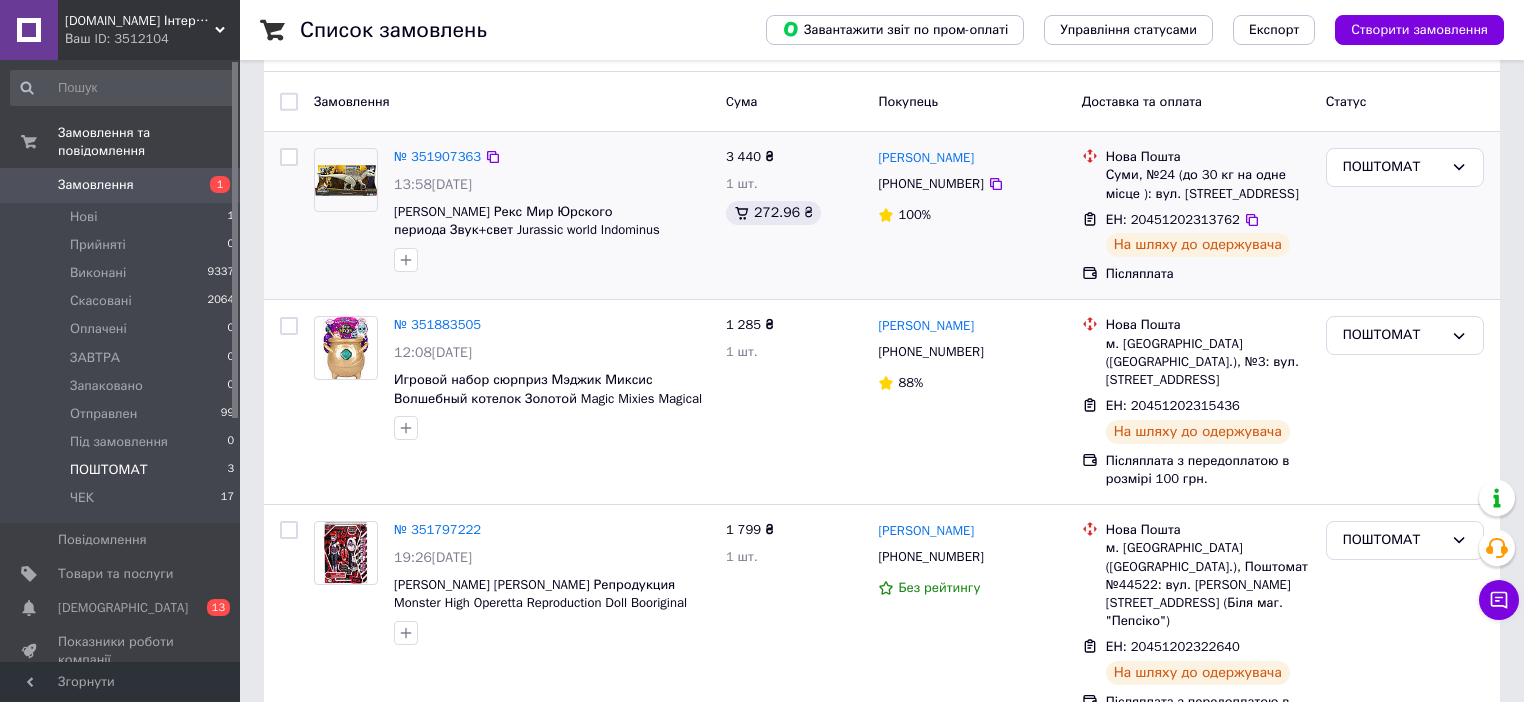 scroll, scrollTop: 166, scrollLeft: 0, axis: vertical 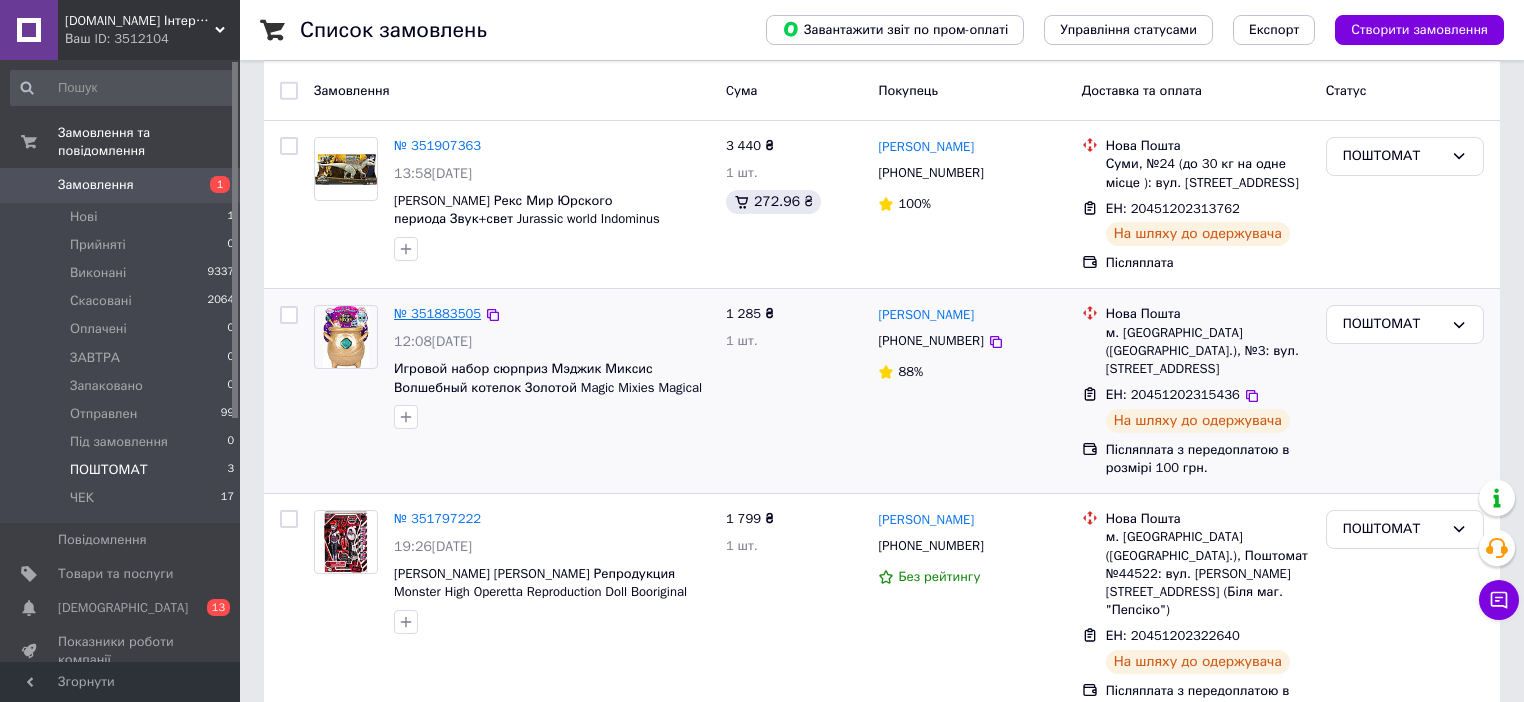 click on "№ 351883505" at bounding box center (437, 313) 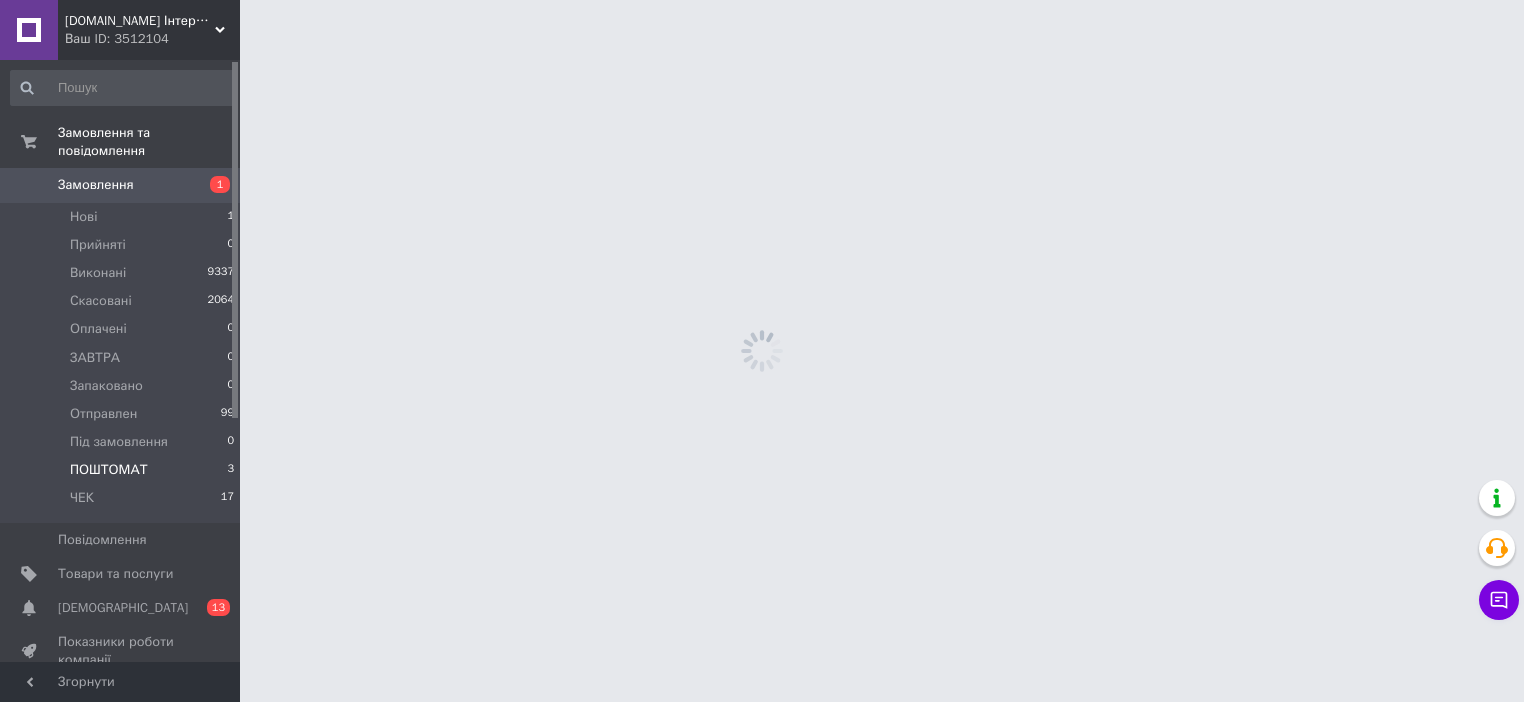 scroll, scrollTop: 0, scrollLeft: 0, axis: both 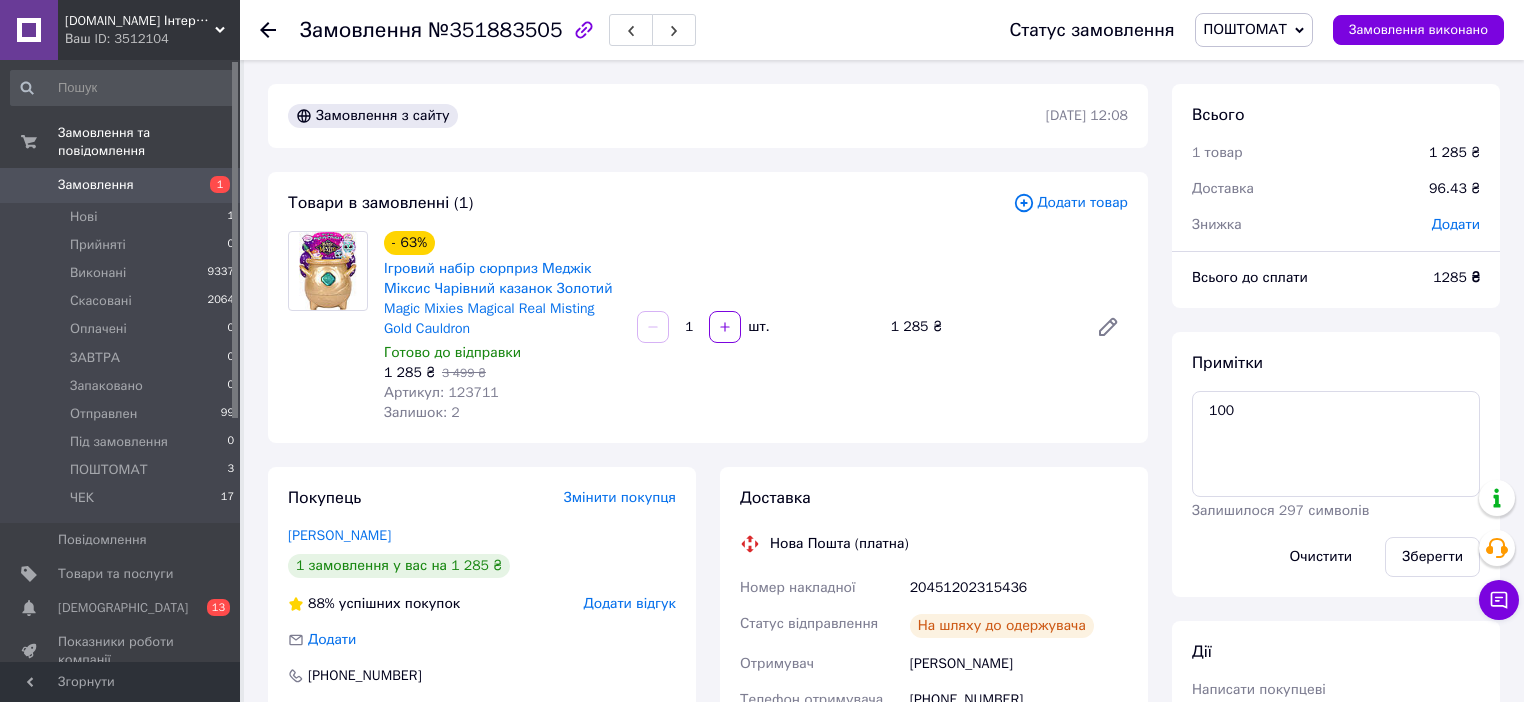 click on "Артикул: 123711" at bounding box center (441, 392) 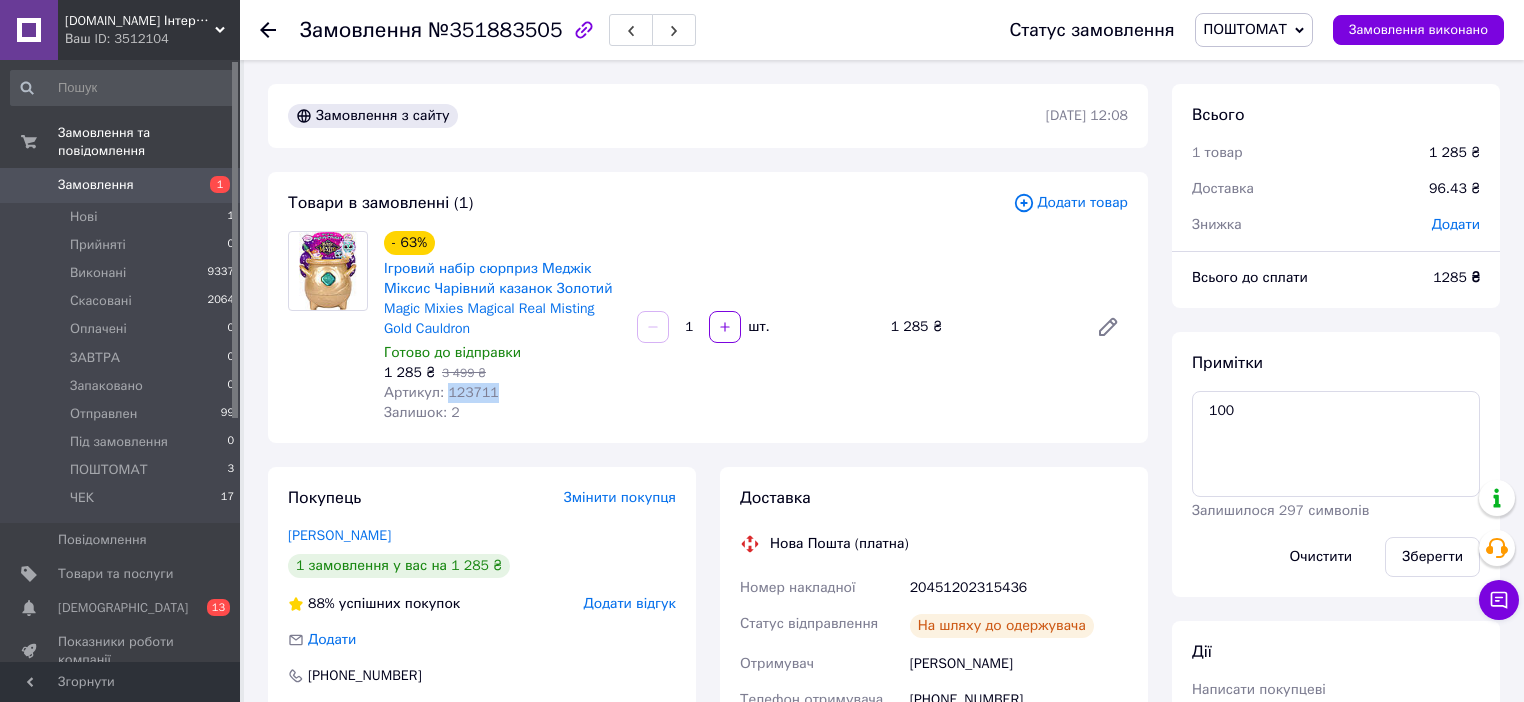 click on "Артикул: 123711" at bounding box center (441, 392) 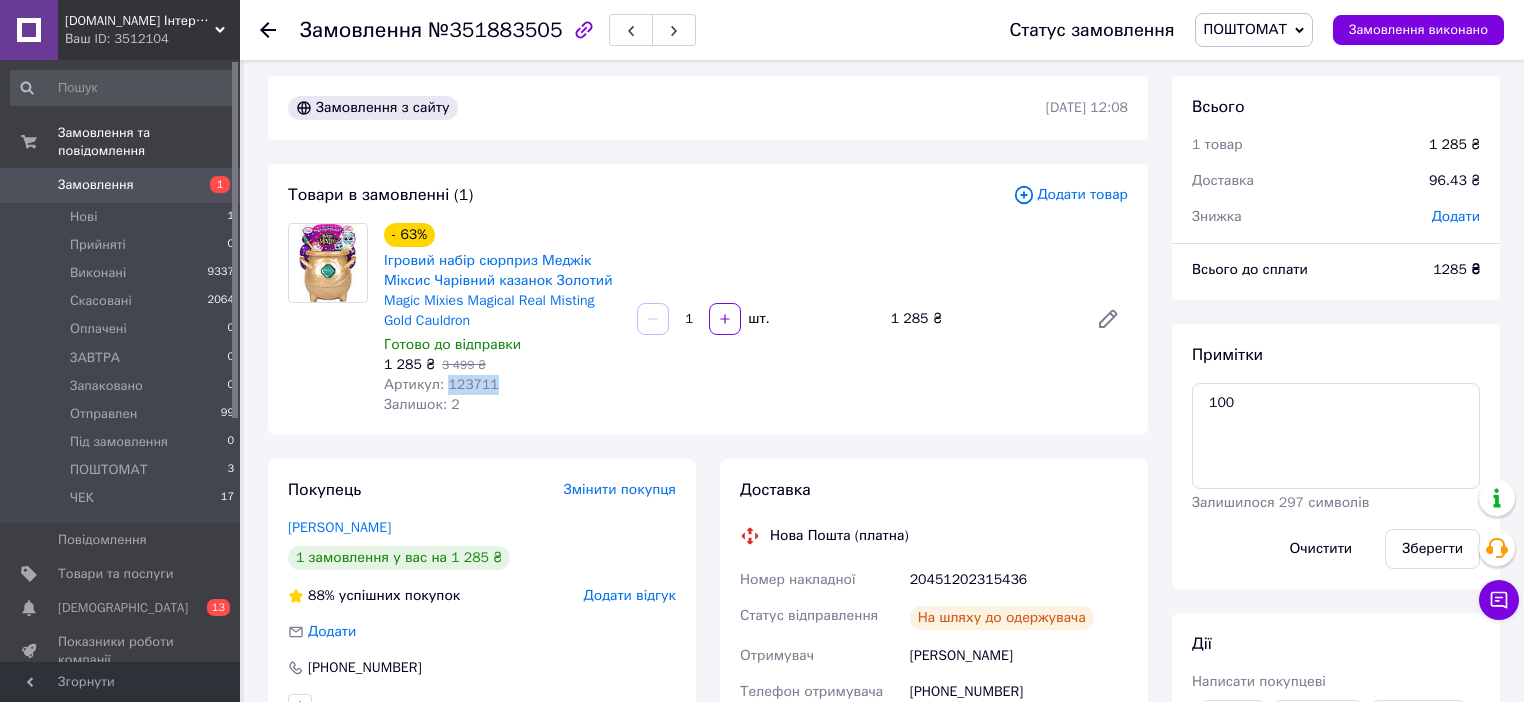 scroll, scrollTop: 0, scrollLeft: 0, axis: both 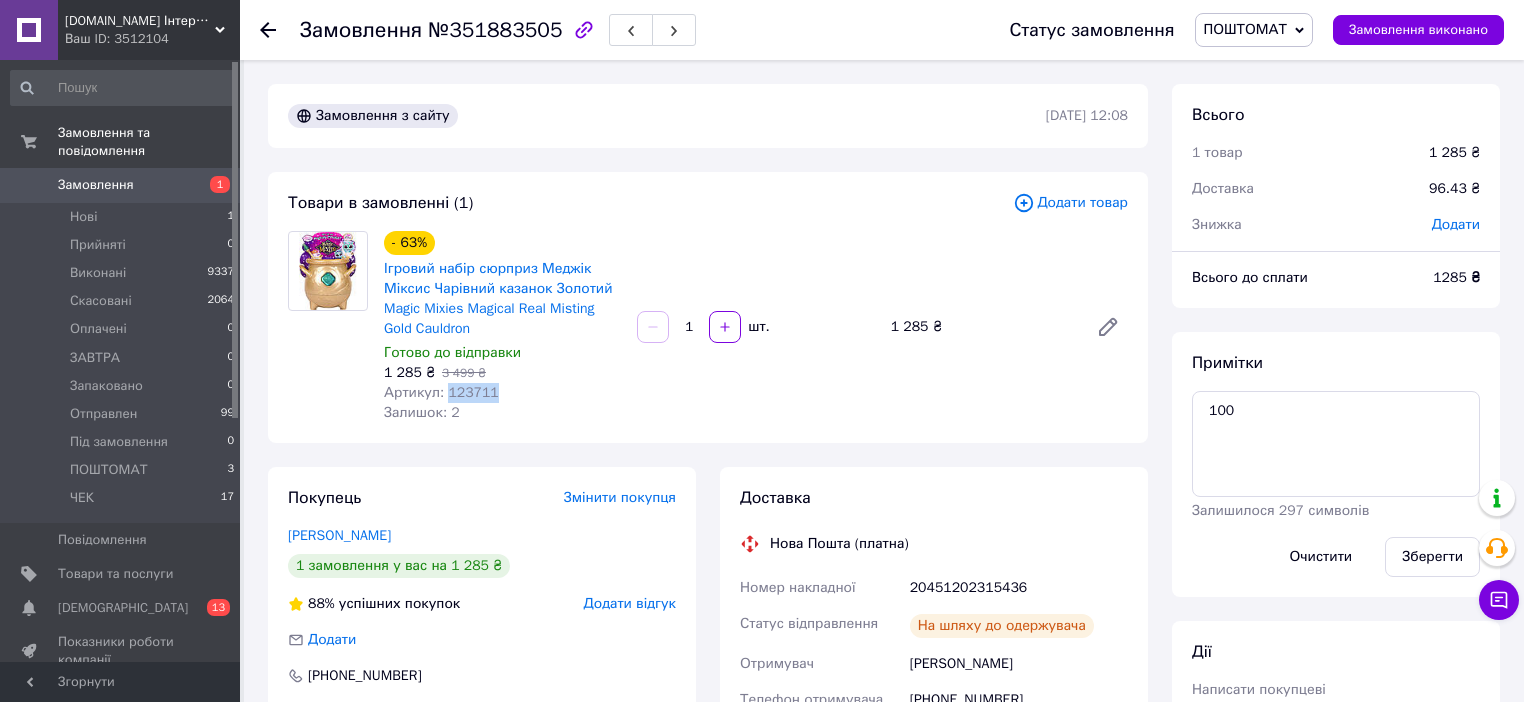 copy on "123711" 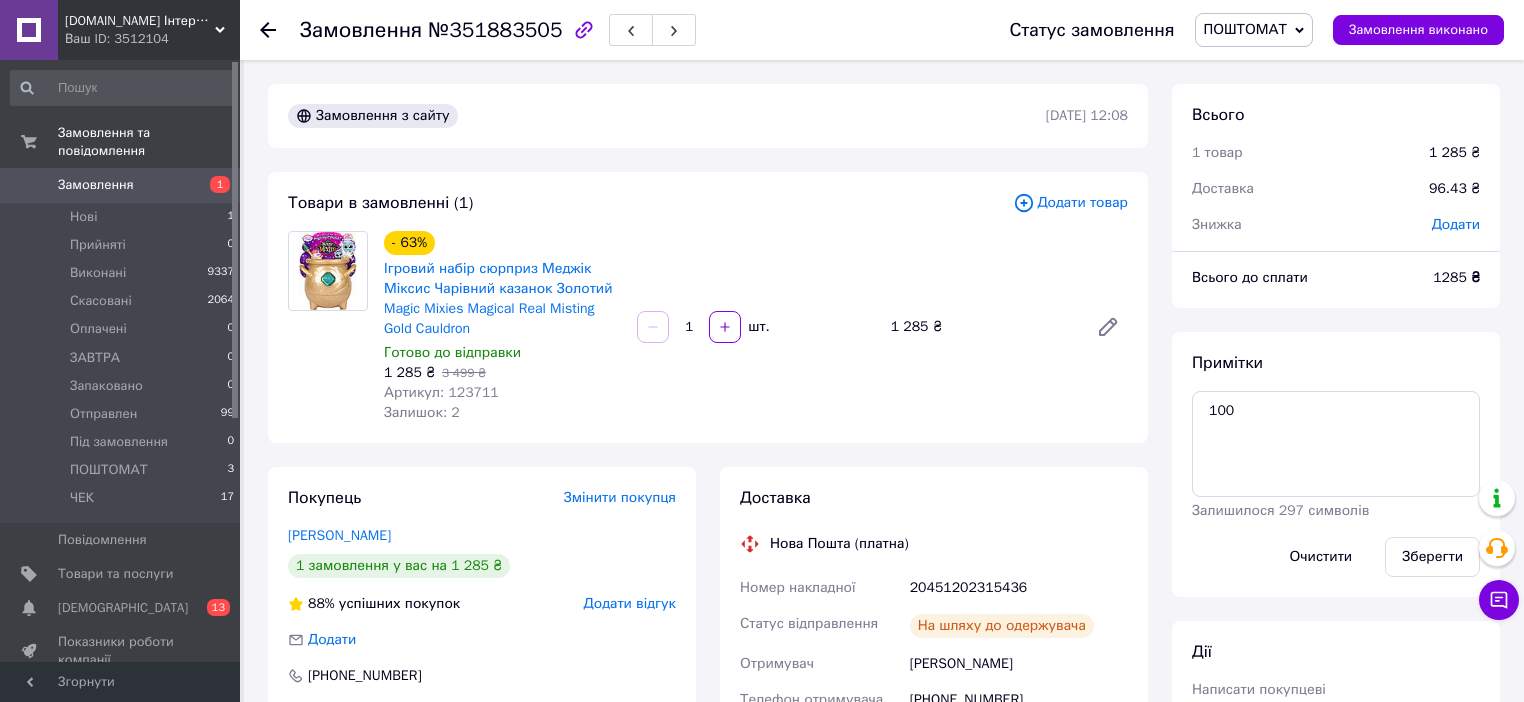 click on "20451202315436" at bounding box center [1019, 588] 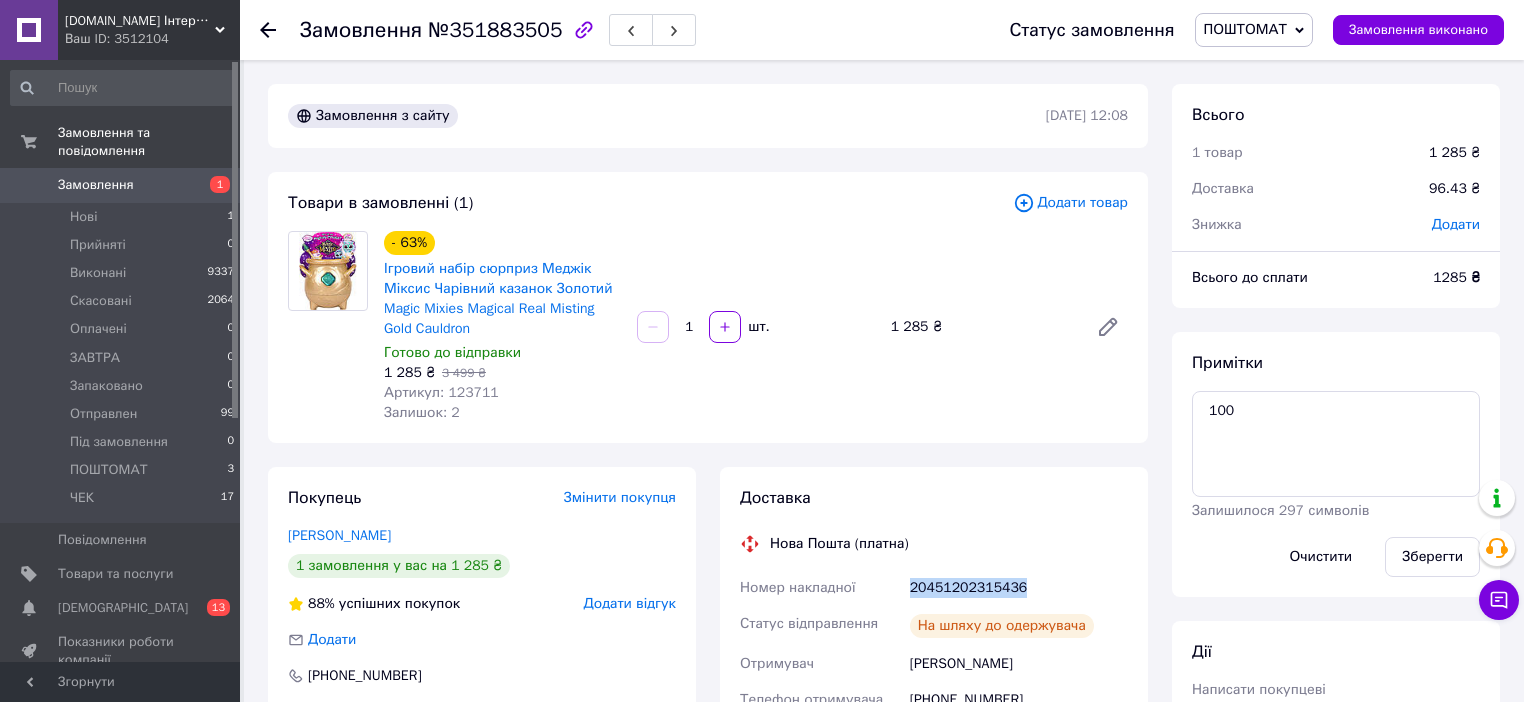 click on "20451202315436" at bounding box center (1019, 588) 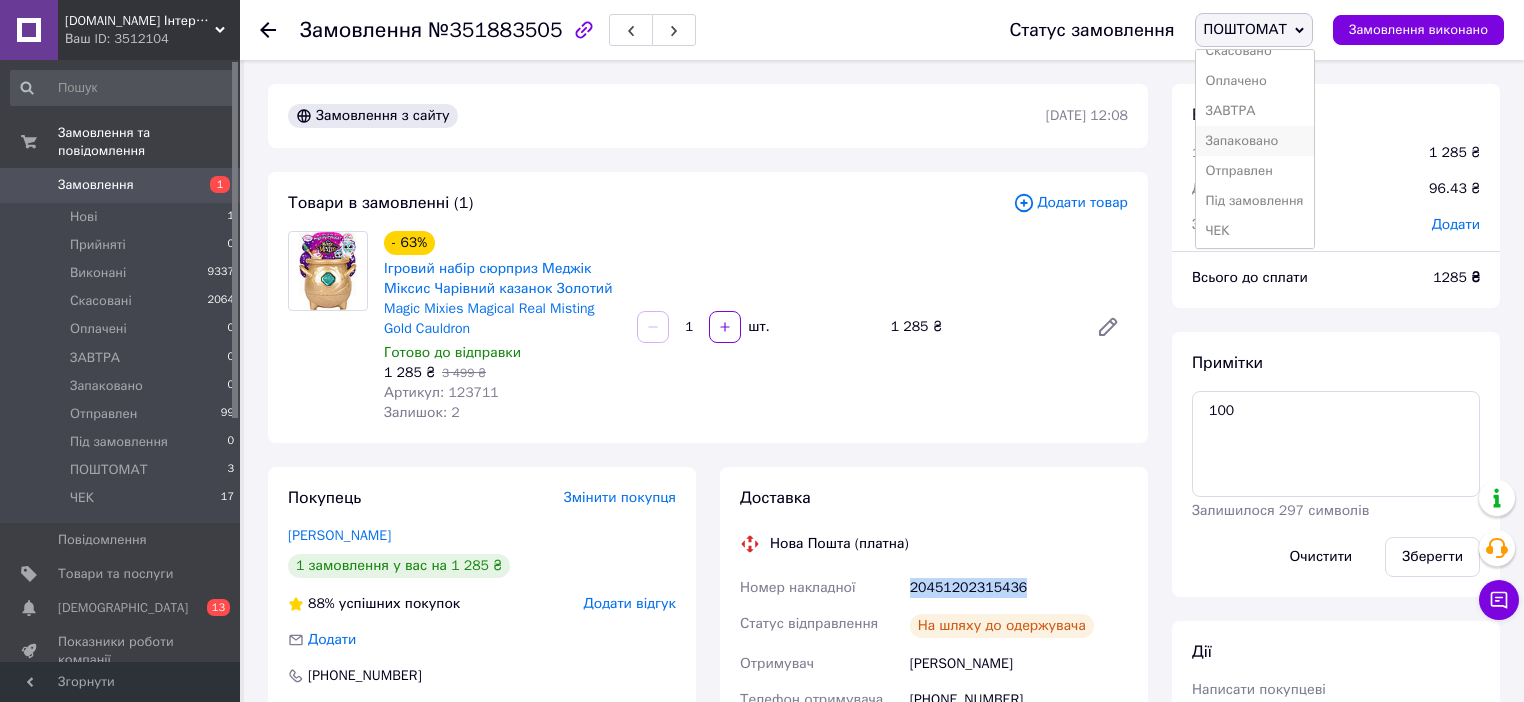 scroll, scrollTop: 80, scrollLeft: 0, axis: vertical 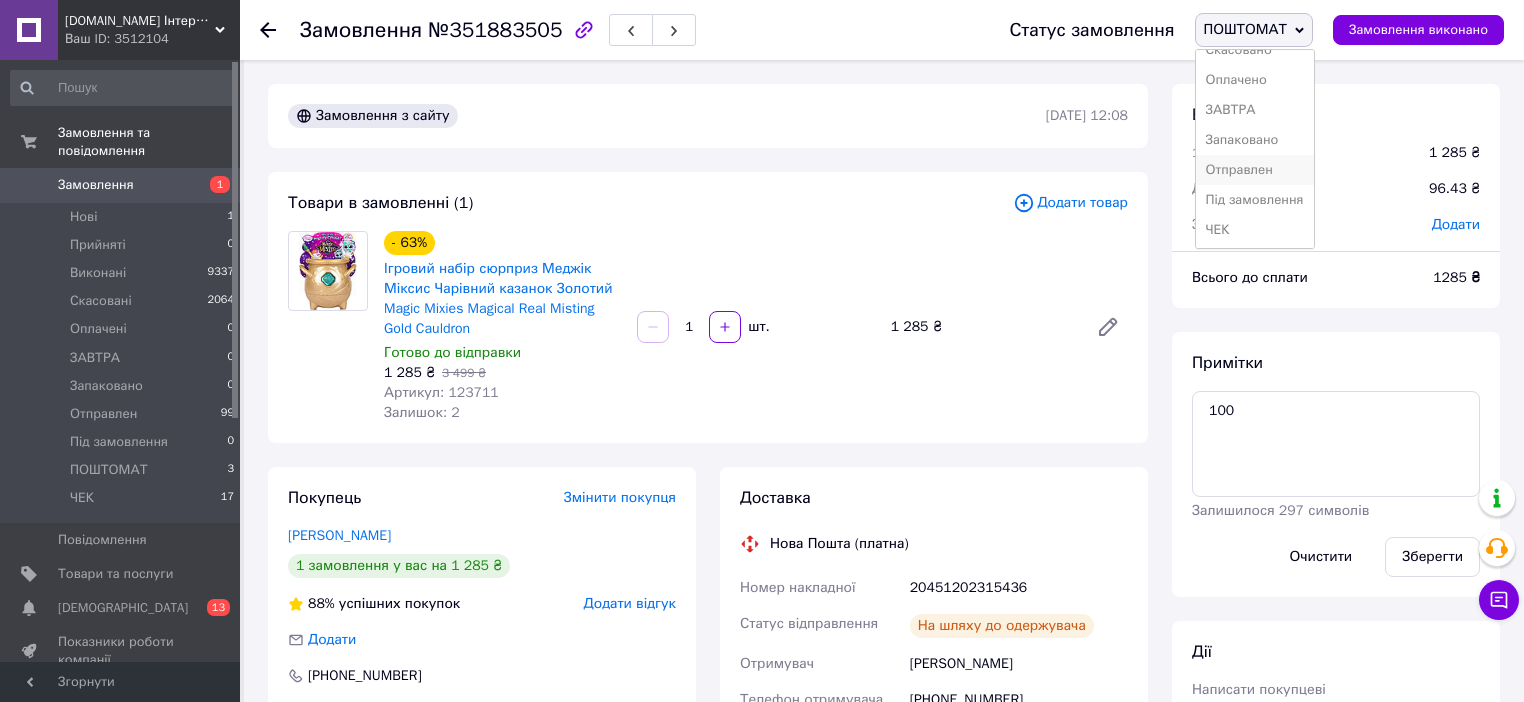 click on "Отправлен" at bounding box center (1255, 170) 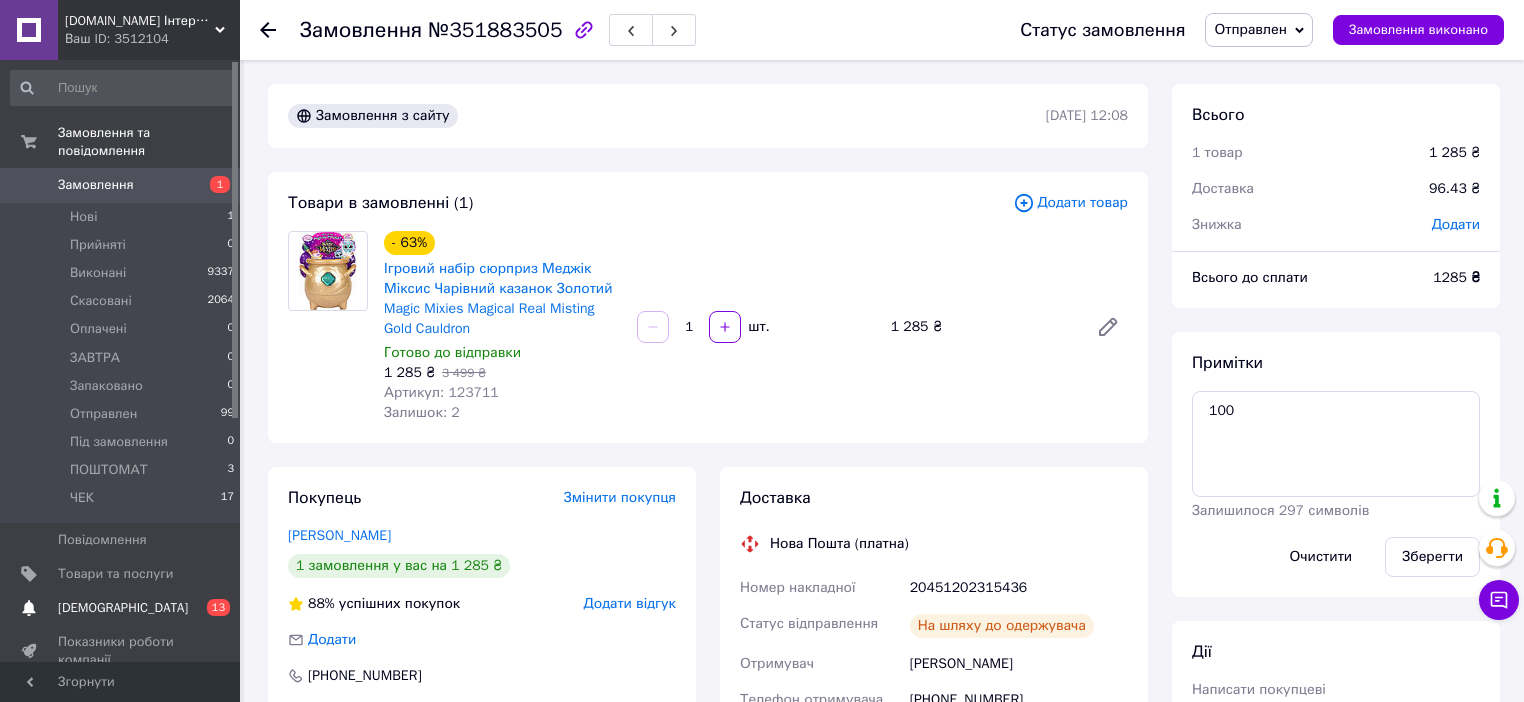 click on "[DEMOGRAPHIC_DATA]" at bounding box center (123, 608) 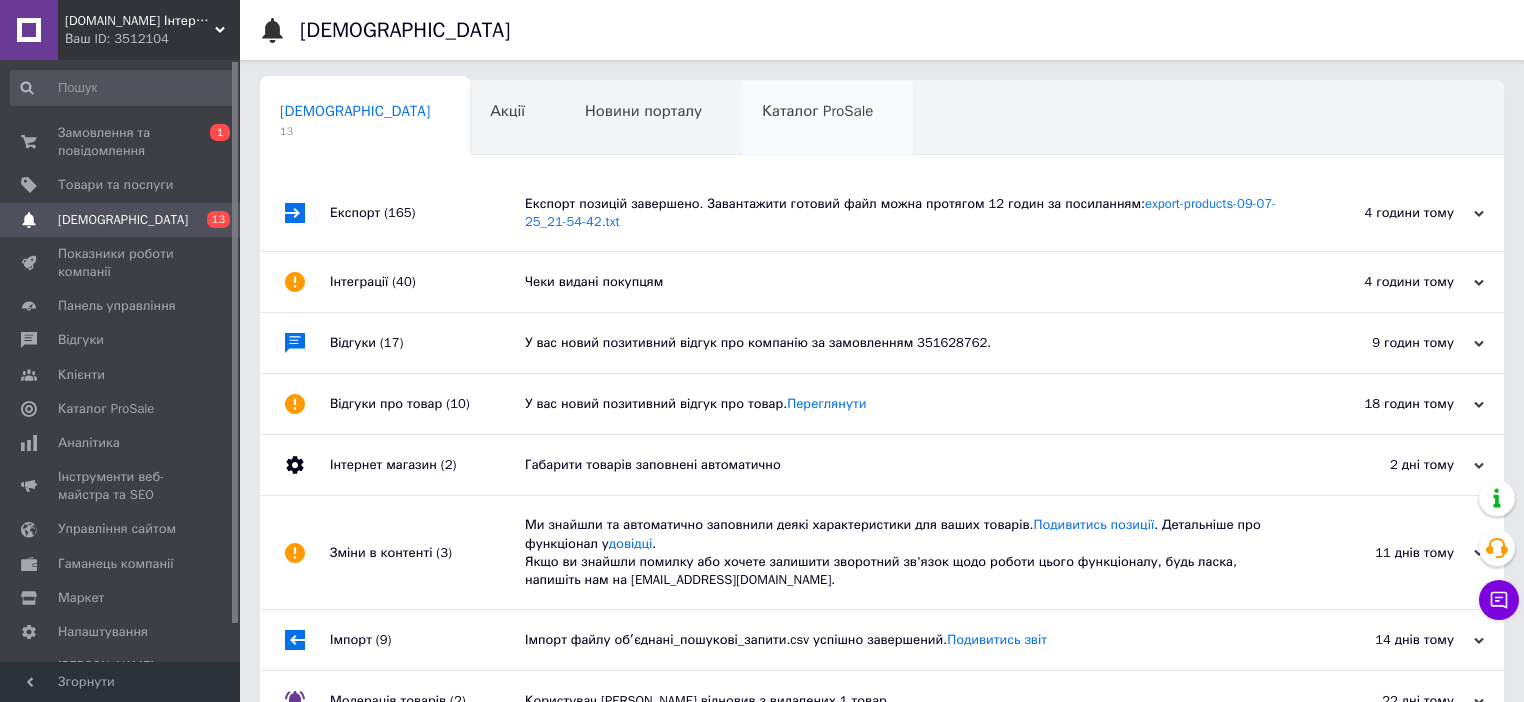 click on "Каталог ProSale" at bounding box center (817, 111) 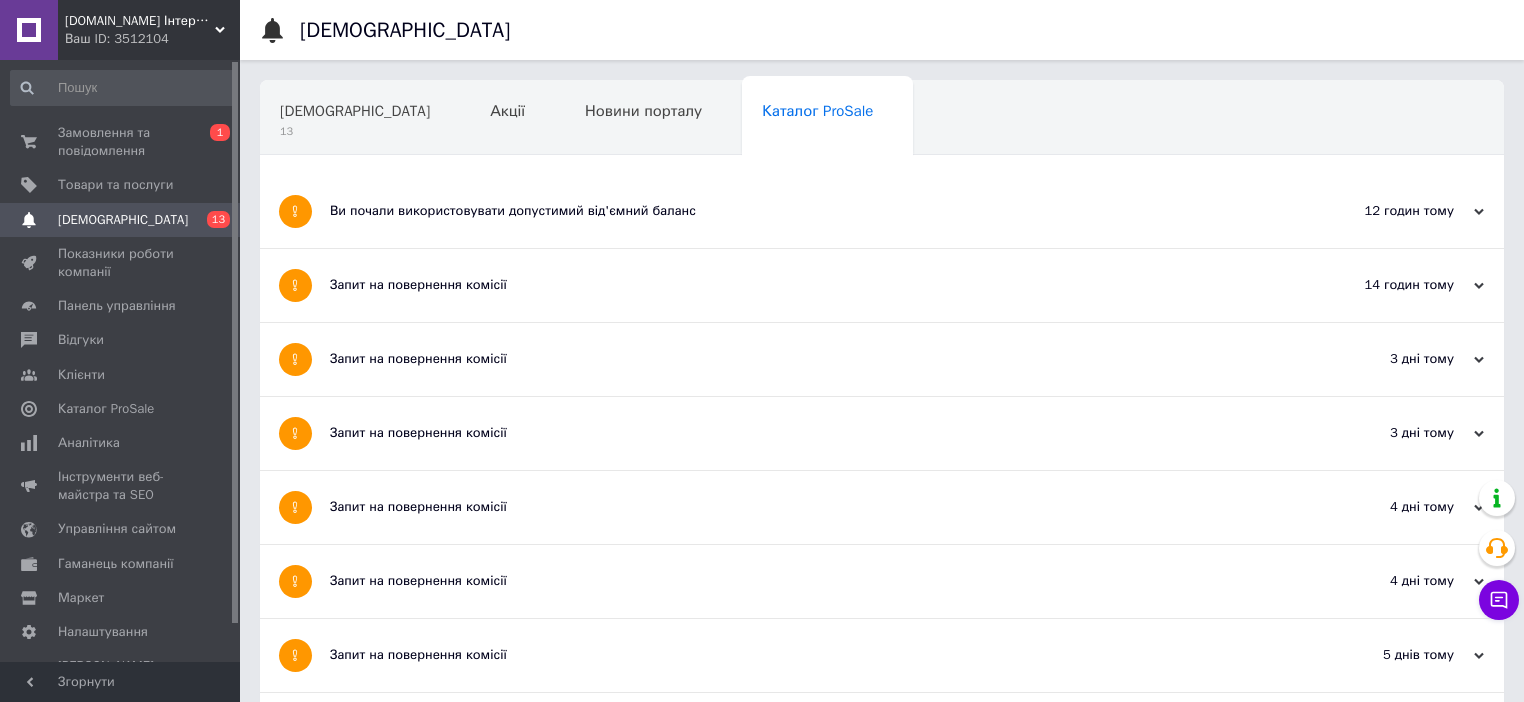 click on "Навчання та заходи" at bounding box center [361, 195] 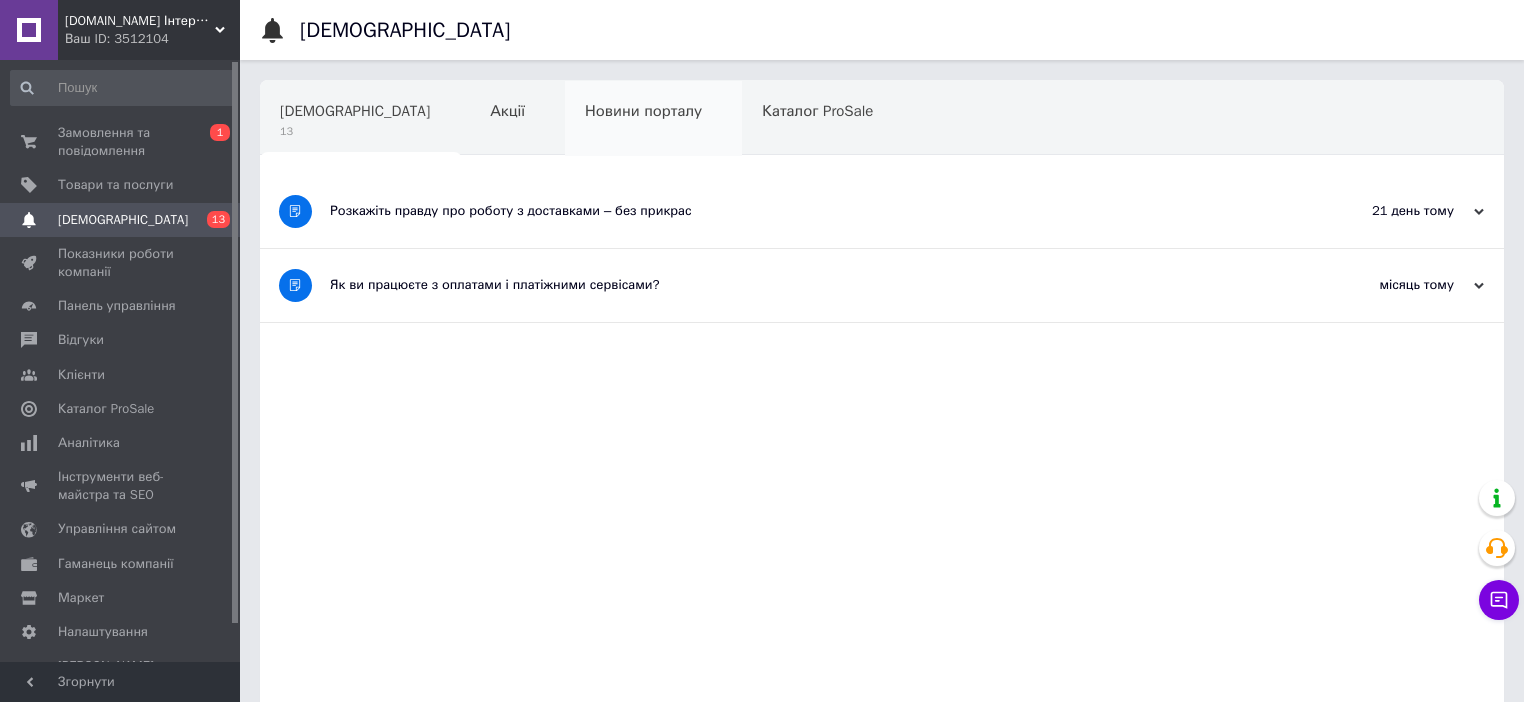click on "Новини порталу" at bounding box center [643, 111] 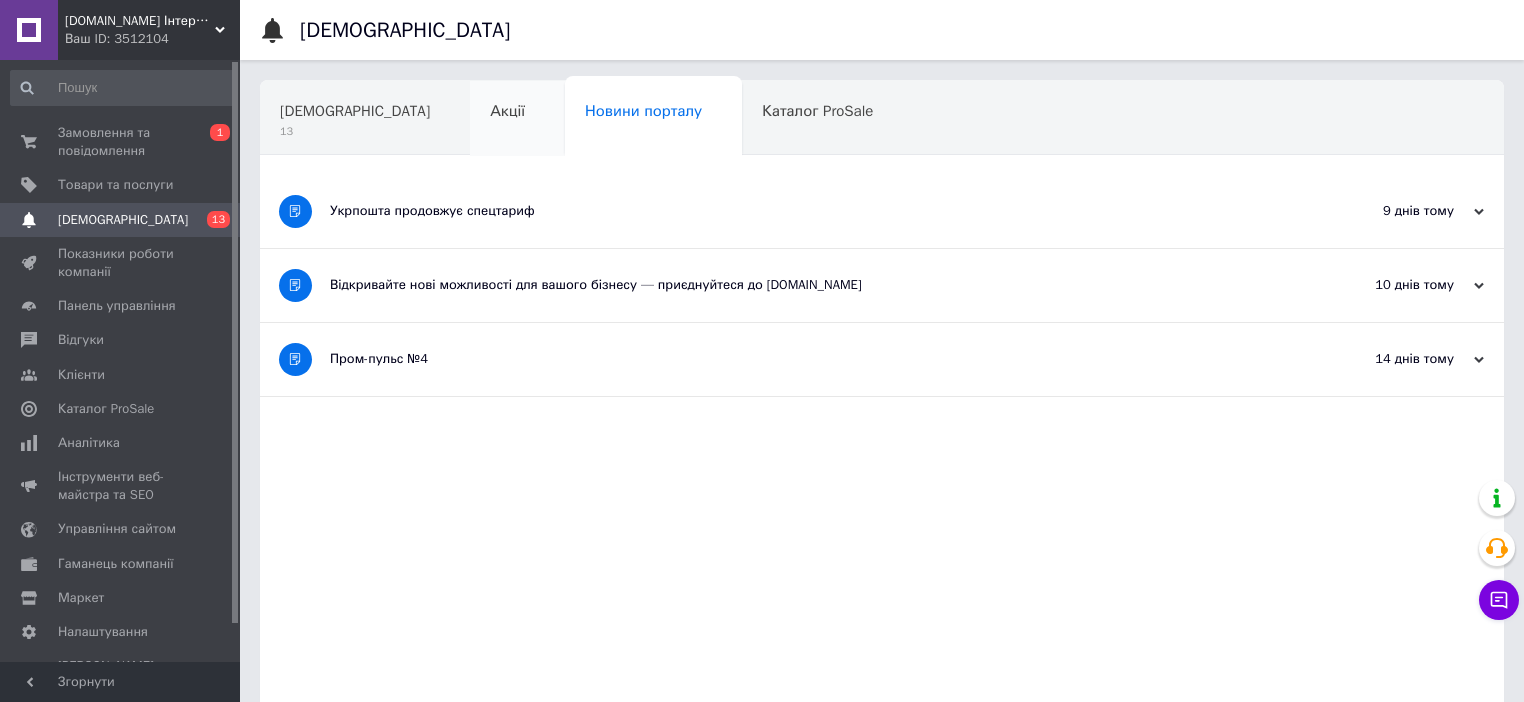 click on "Акції" at bounding box center (507, 111) 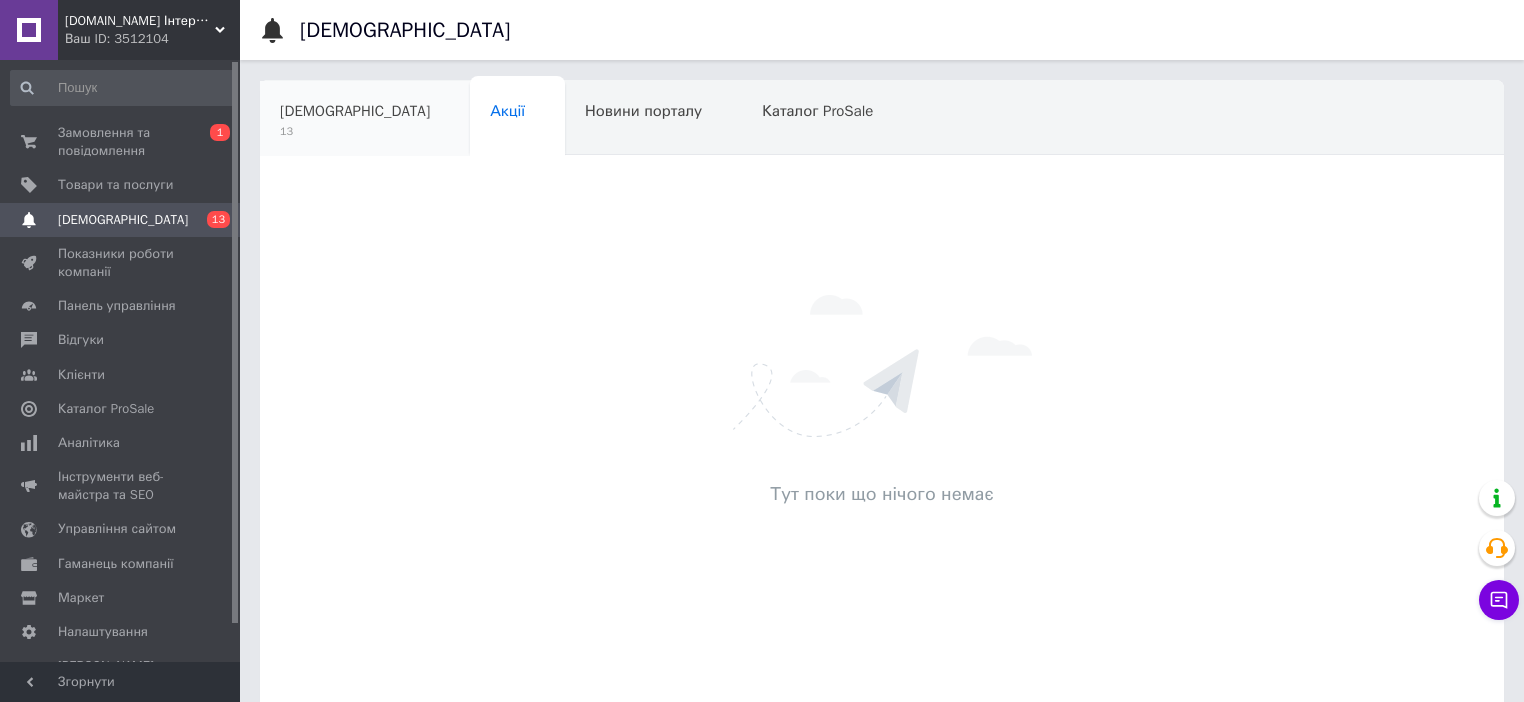 click on "13" at bounding box center [355, 131] 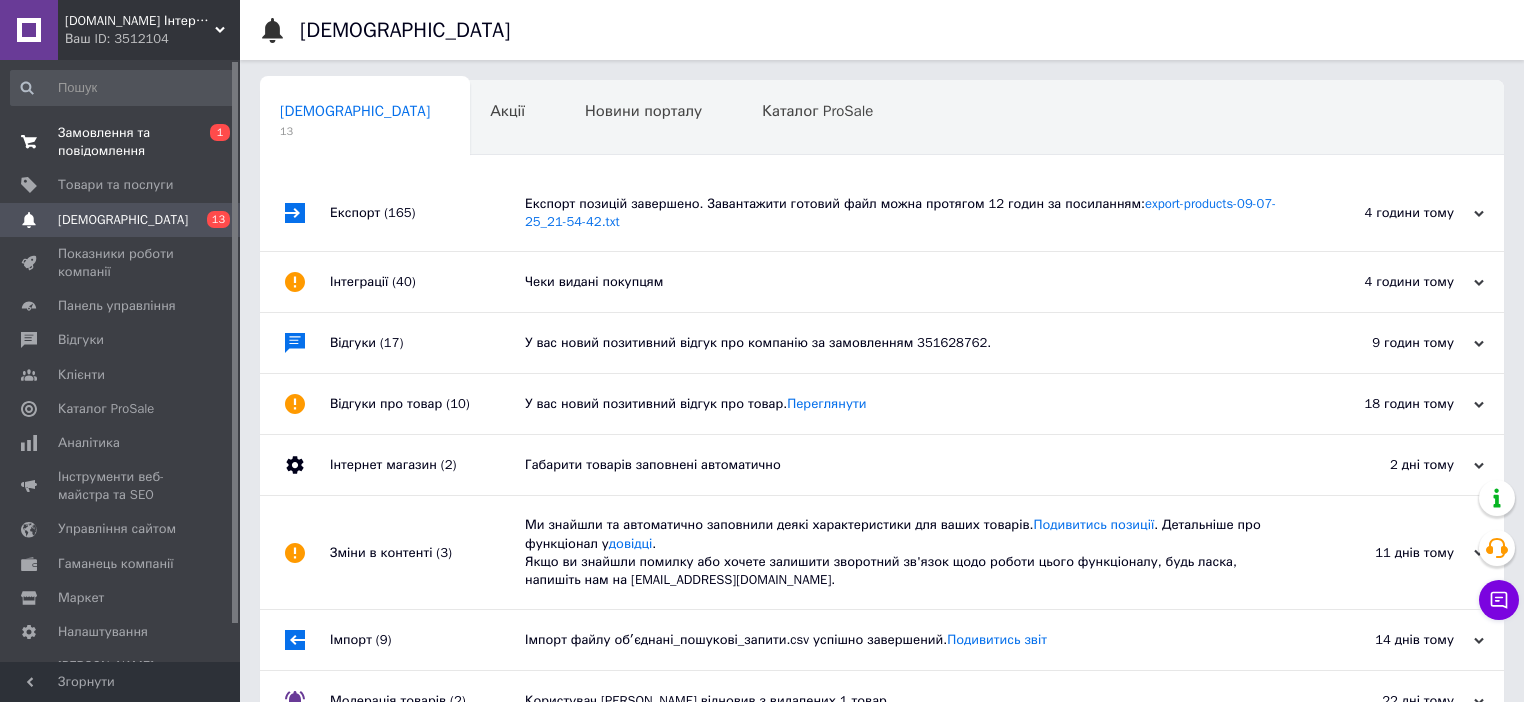 click on "Замовлення та повідомлення" at bounding box center (121, 142) 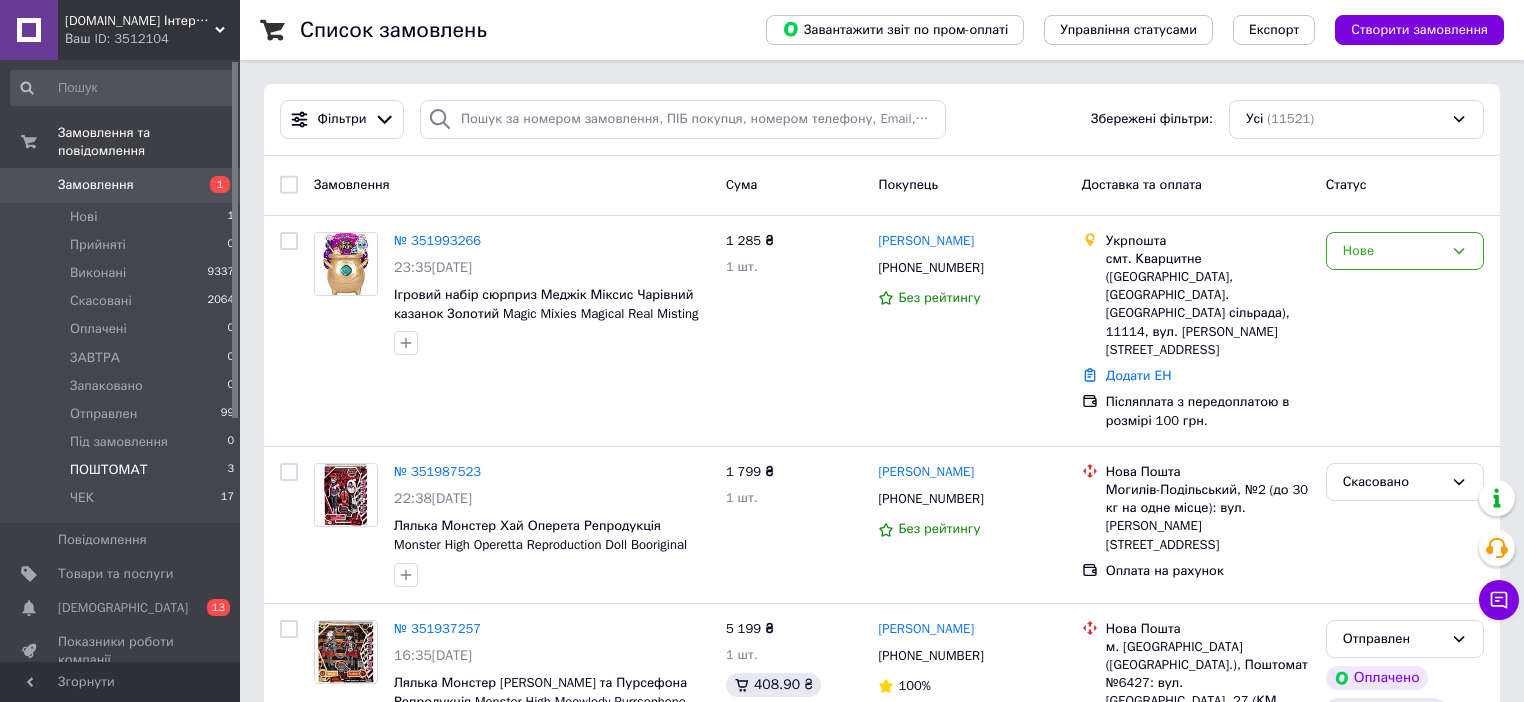 click on "ПОШТОМАТ" at bounding box center [109, 470] 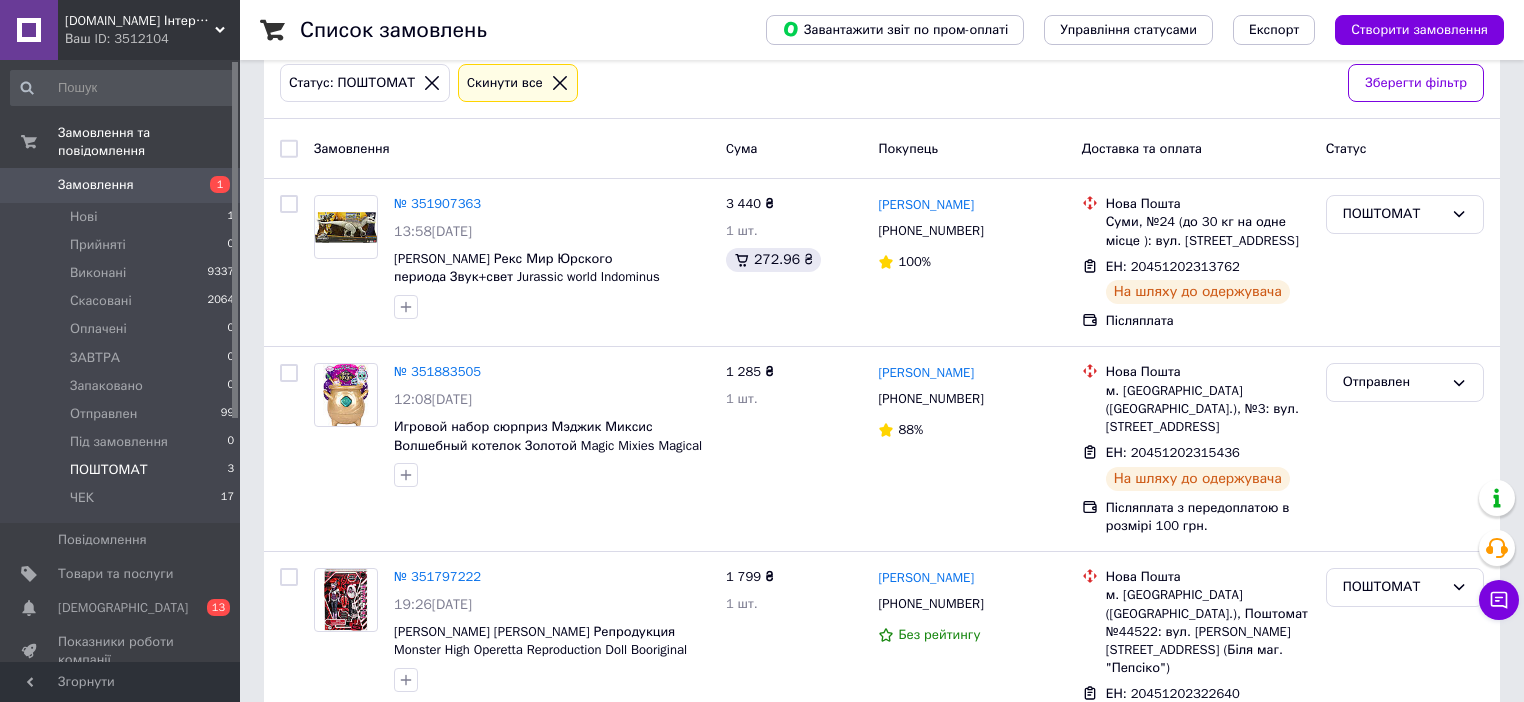 scroll, scrollTop: 166, scrollLeft: 0, axis: vertical 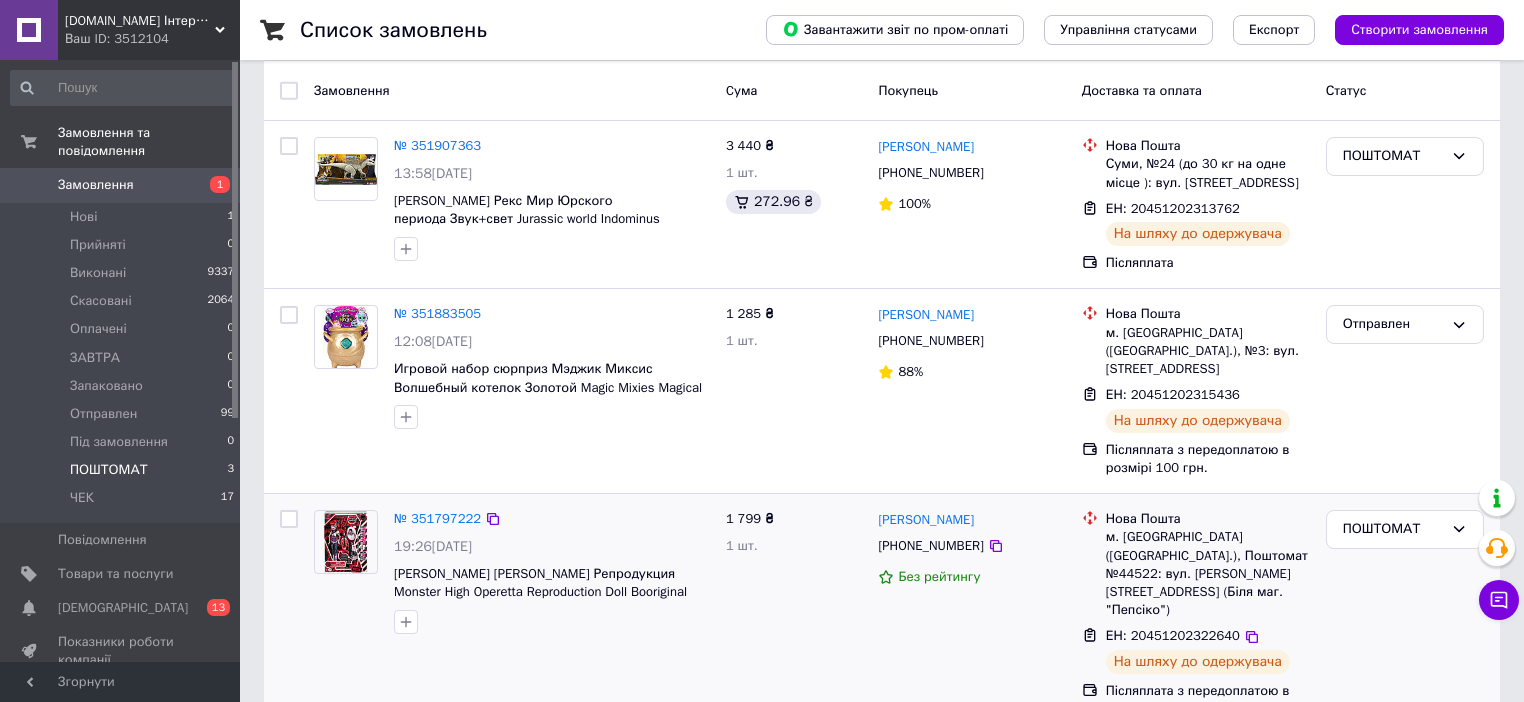 click on "ЕН: 20451202322640" at bounding box center [1173, 635] 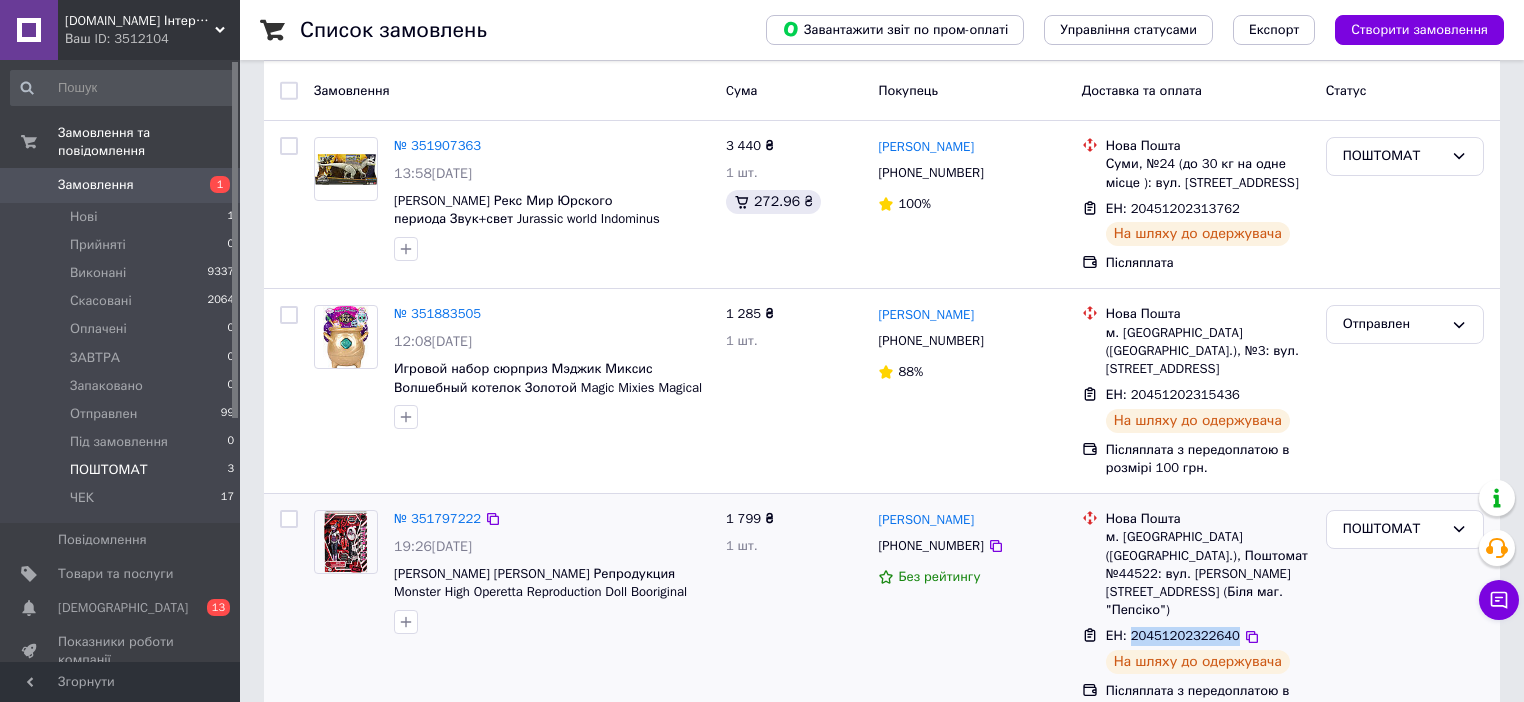 click on "ЕН: 20451202322640" at bounding box center [1173, 635] 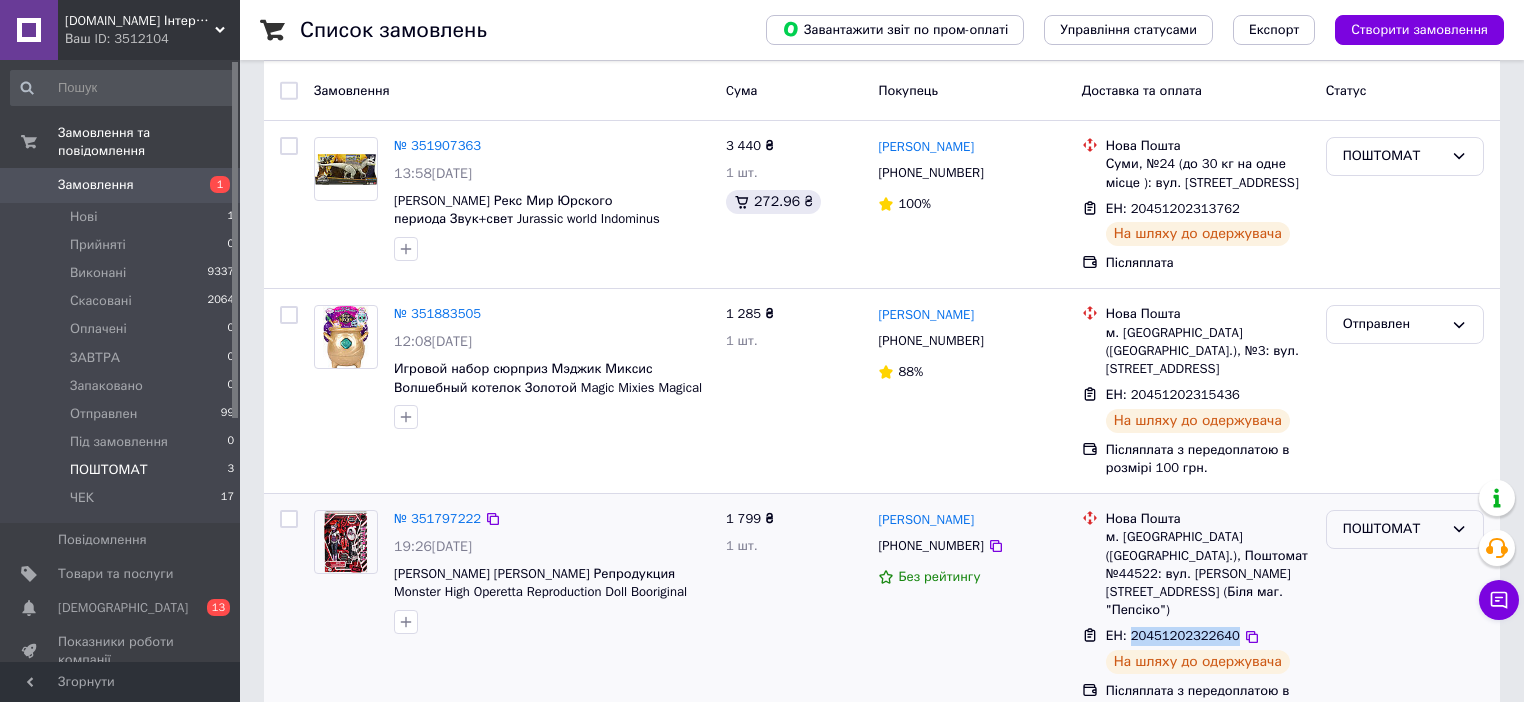 click on "ПОШТОМАТ" at bounding box center [1405, 529] 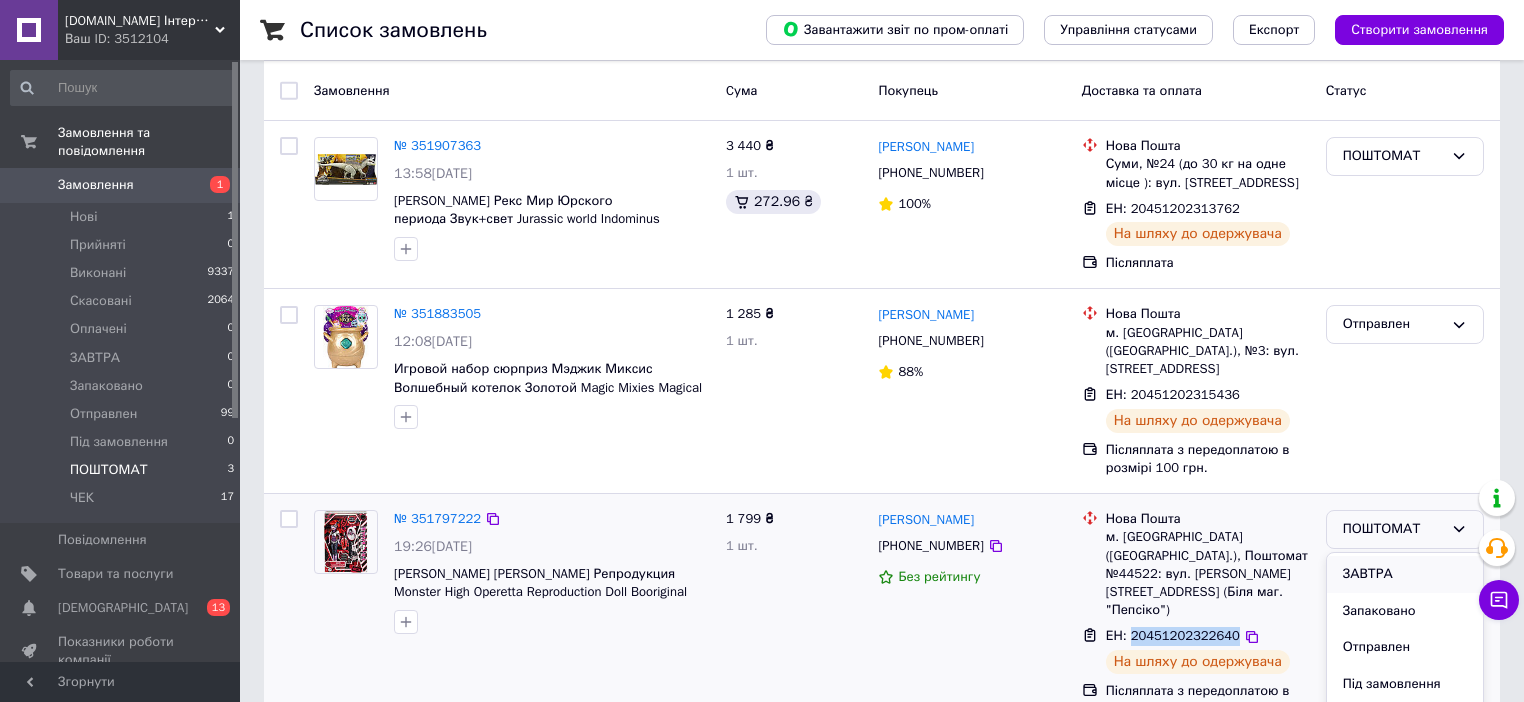 scroll, scrollTop: 163, scrollLeft: 0, axis: vertical 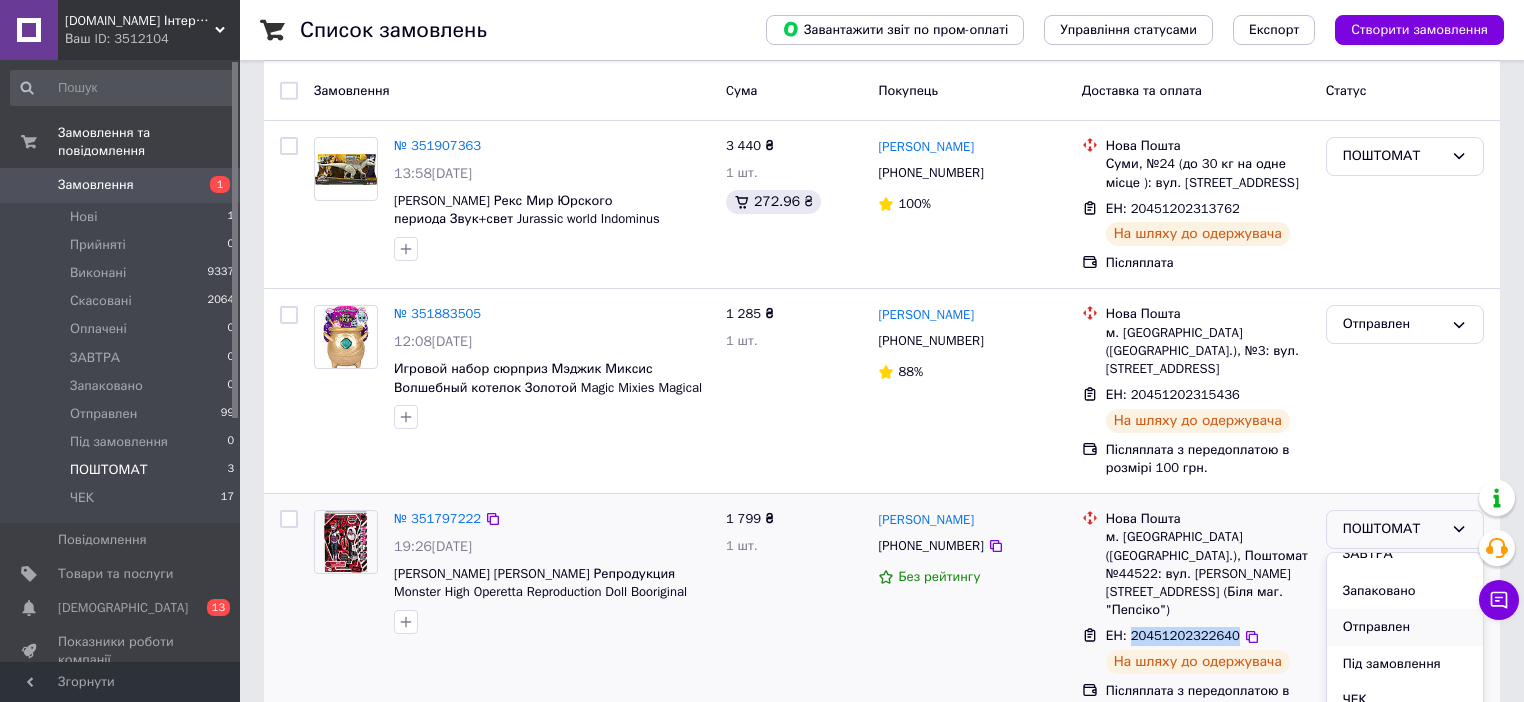 click on "Отправлен" at bounding box center [1405, 627] 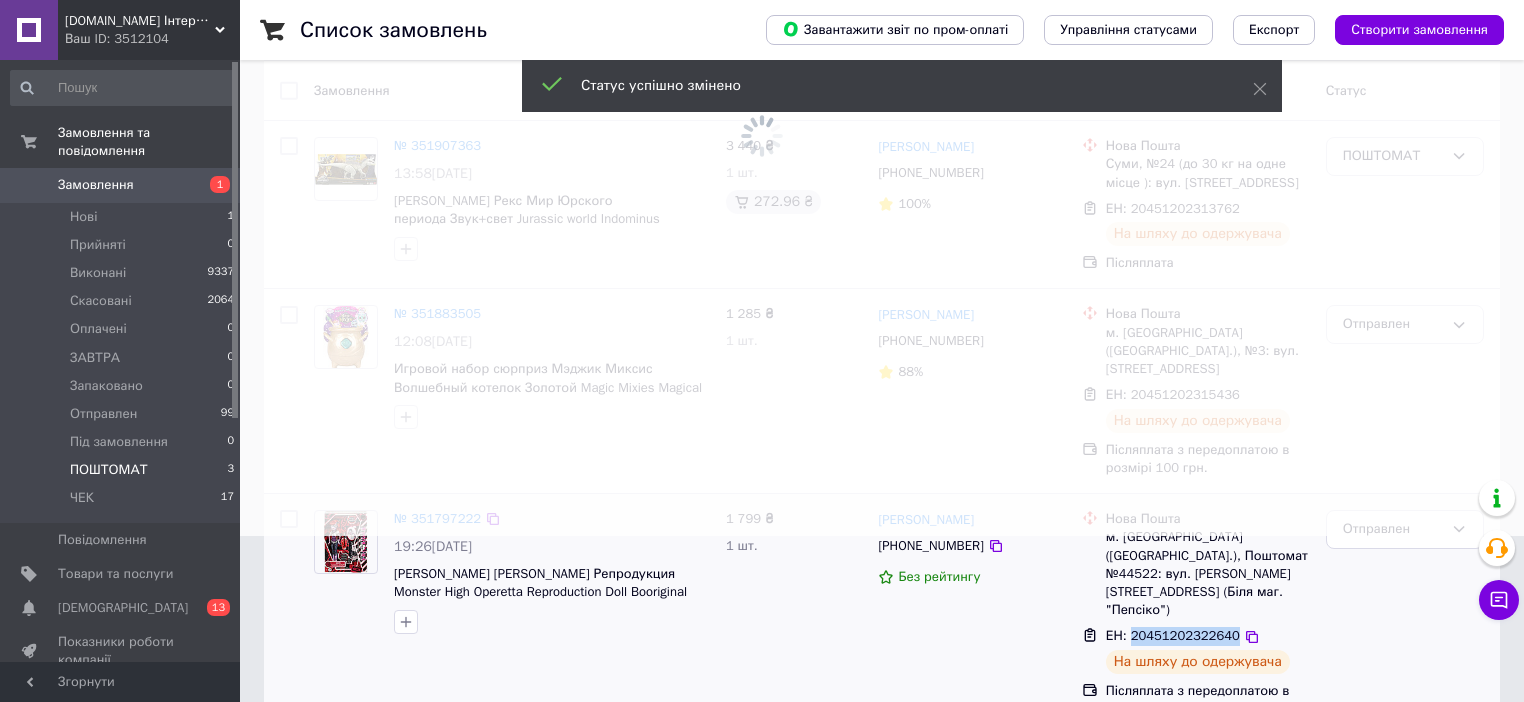 scroll, scrollTop: 0, scrollLeft: 0, axis: both 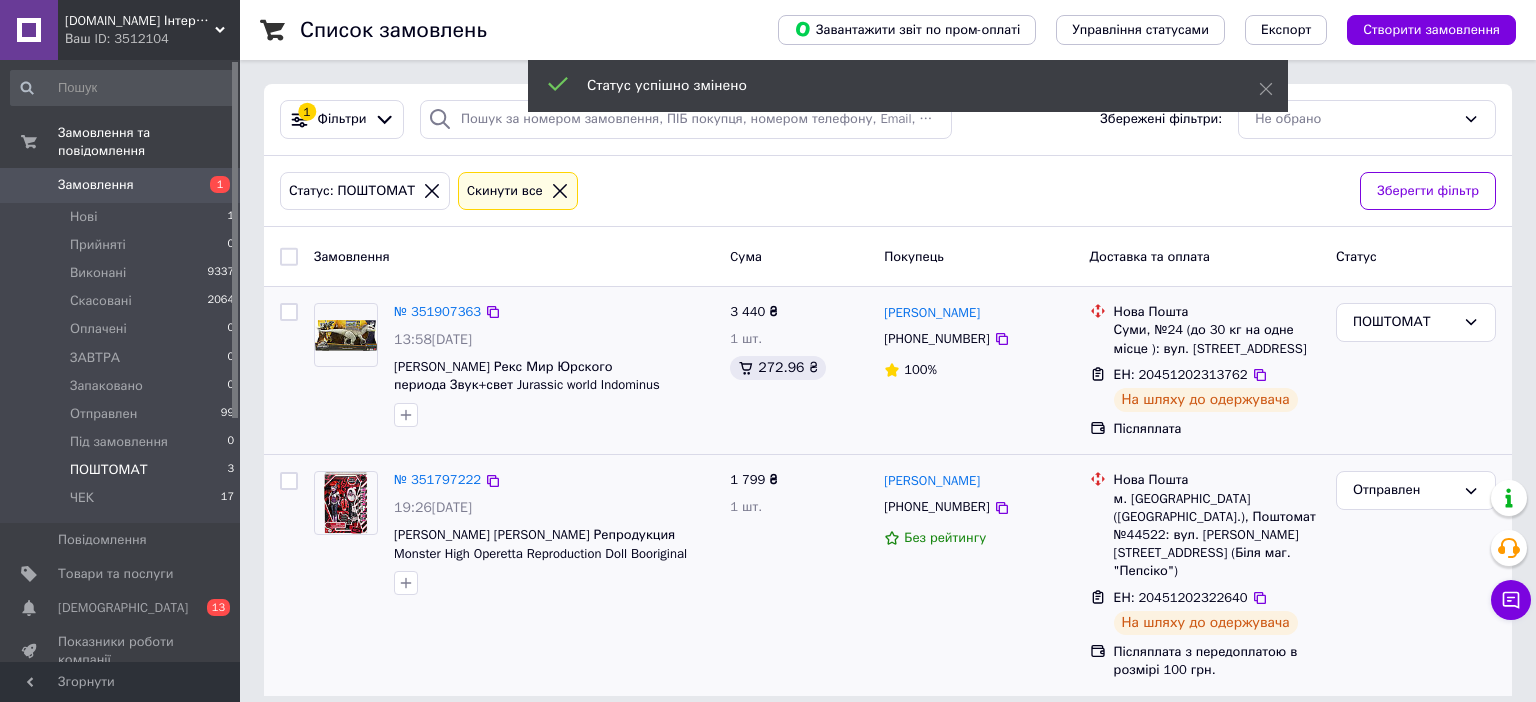 click on "ЕН: 20451202313762" at bounding box center [1181, 374] 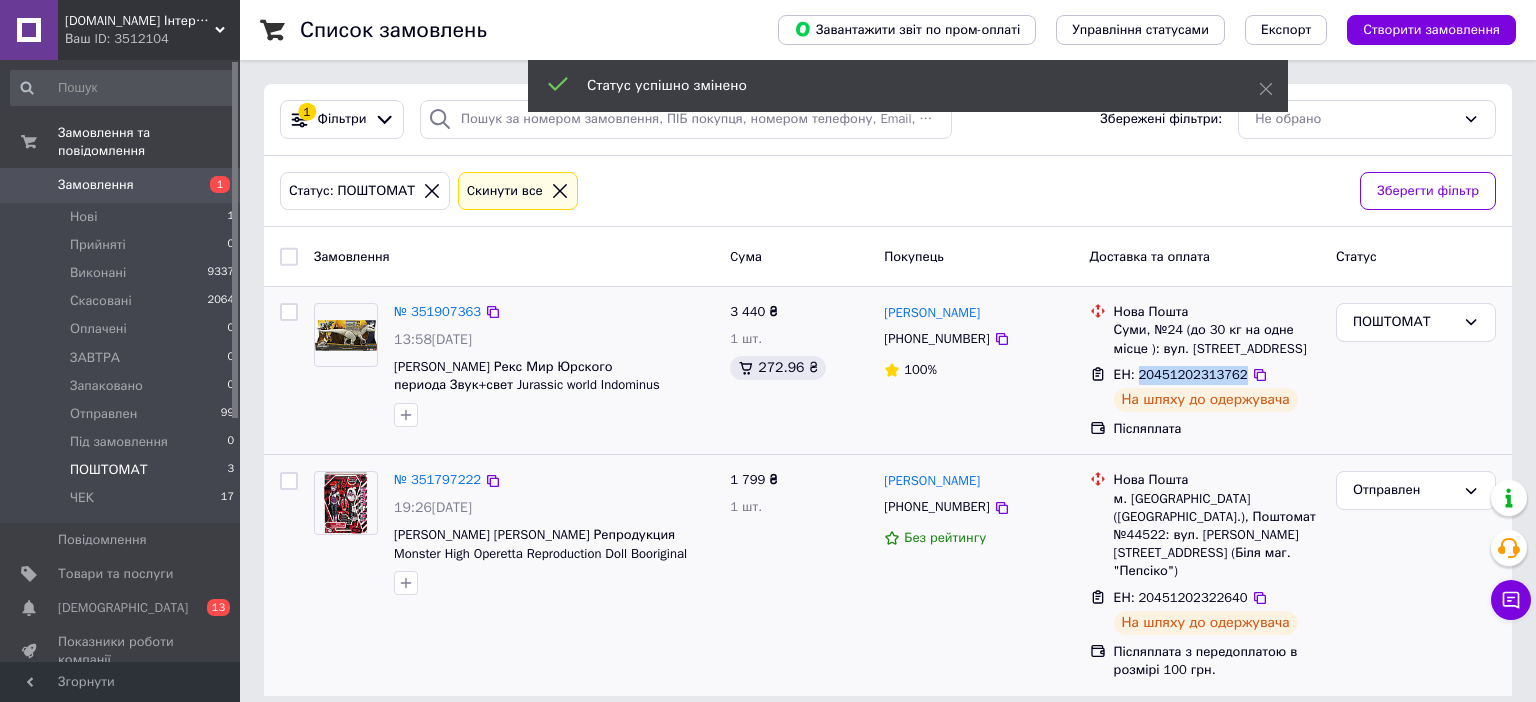 click on "ЕН: 20451202313762" at bounding box center (1181, 374) 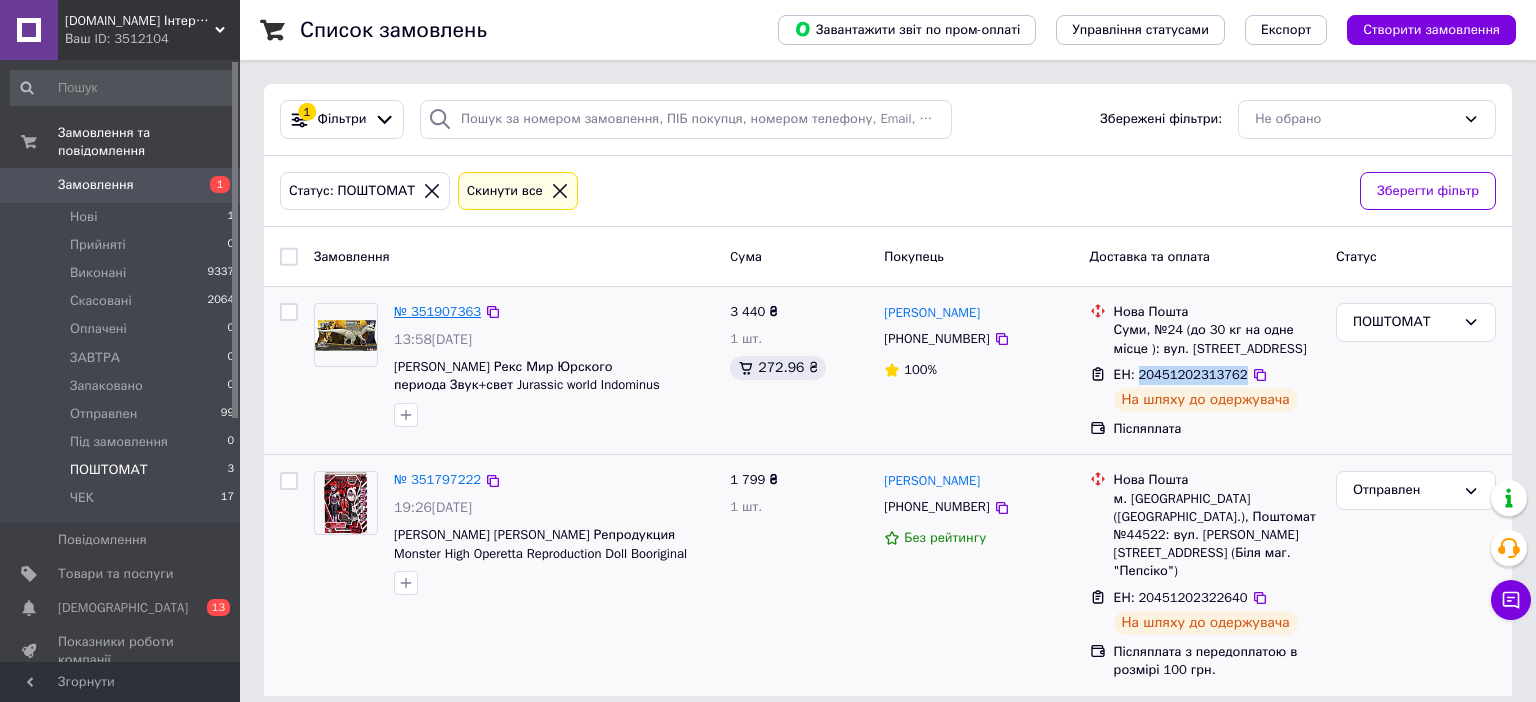 click on "№ 351907363" at bounding box center [437, 311] 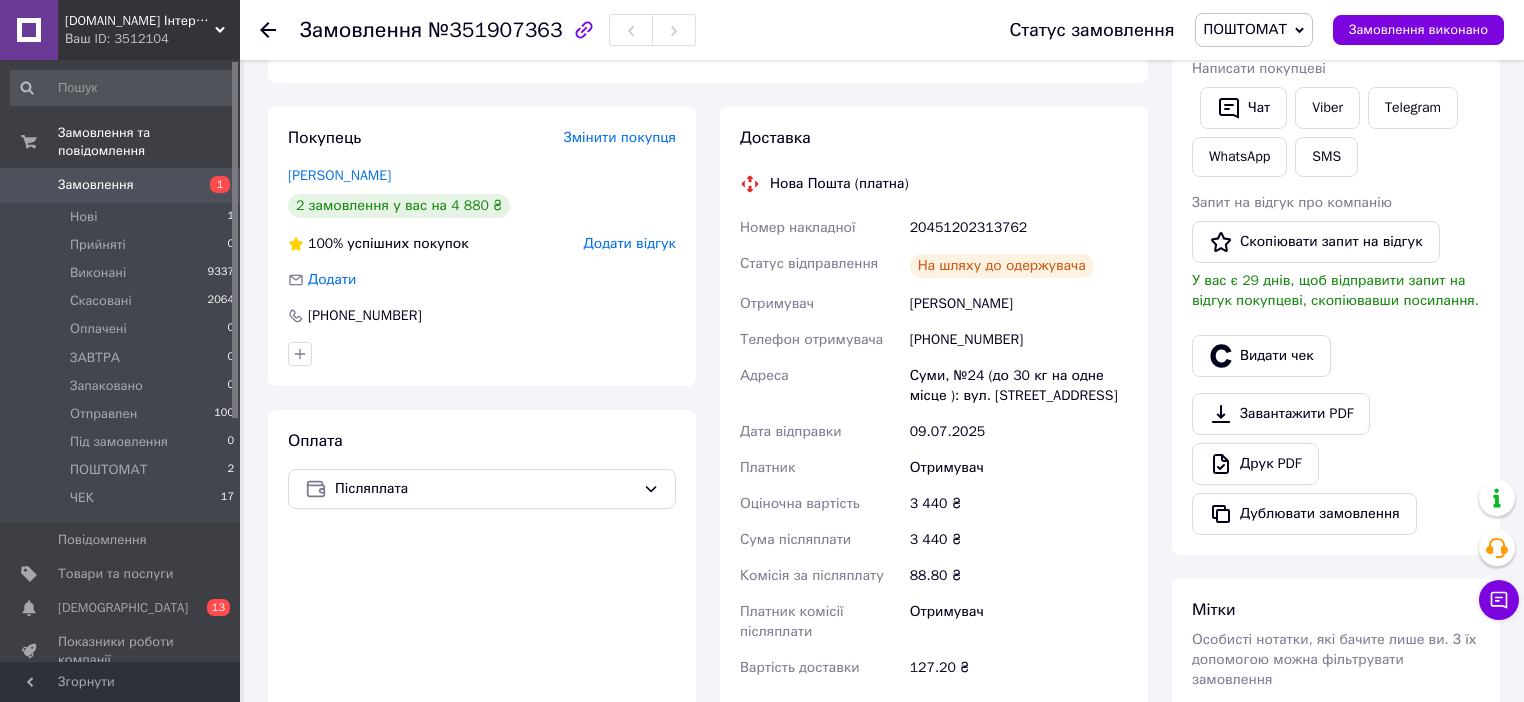 scroll, scrollTop: 480, scrollLeft: 0, axis: vertical 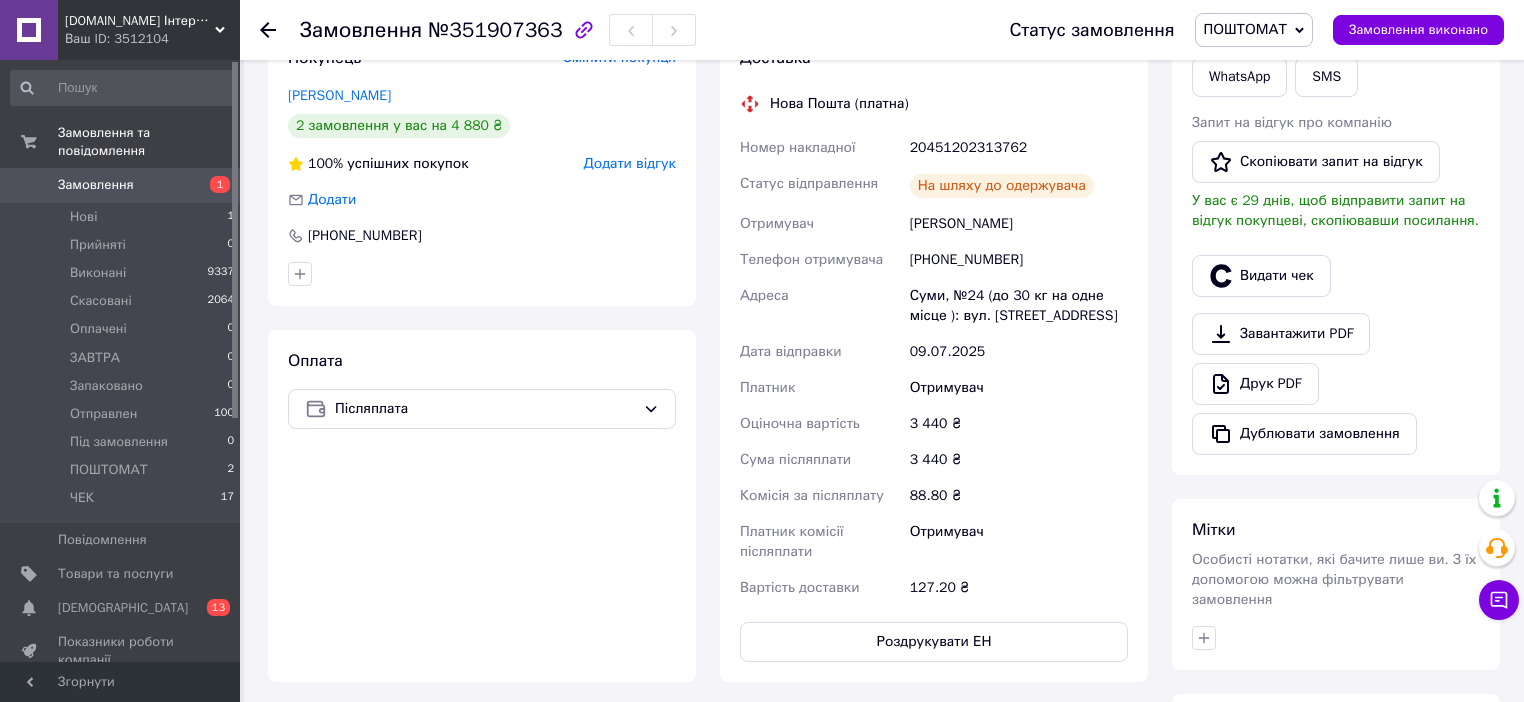 click on "ПОШТОМАТ" at bounding box center [1245, 29] 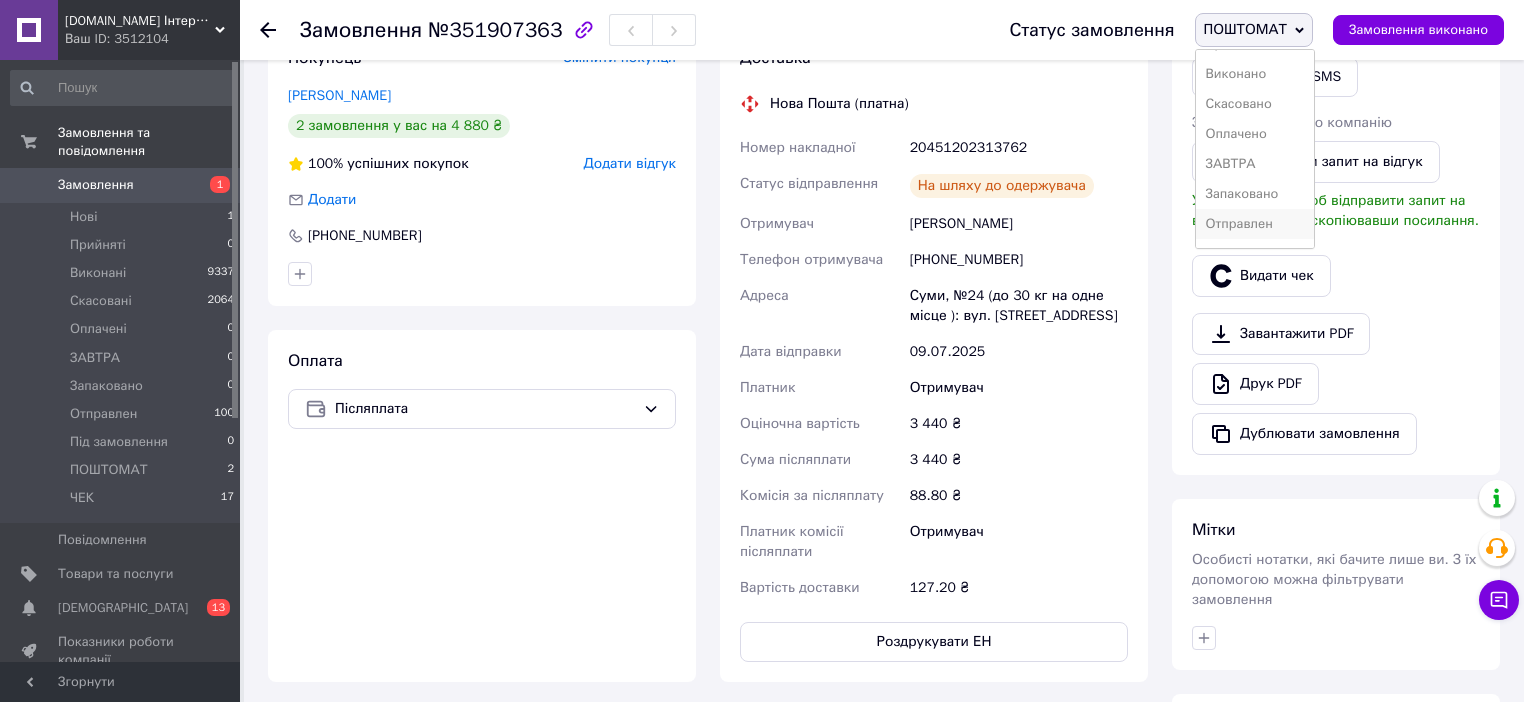 scroll, scrollTop: 81, scrollLeft: 0, axis: vertical 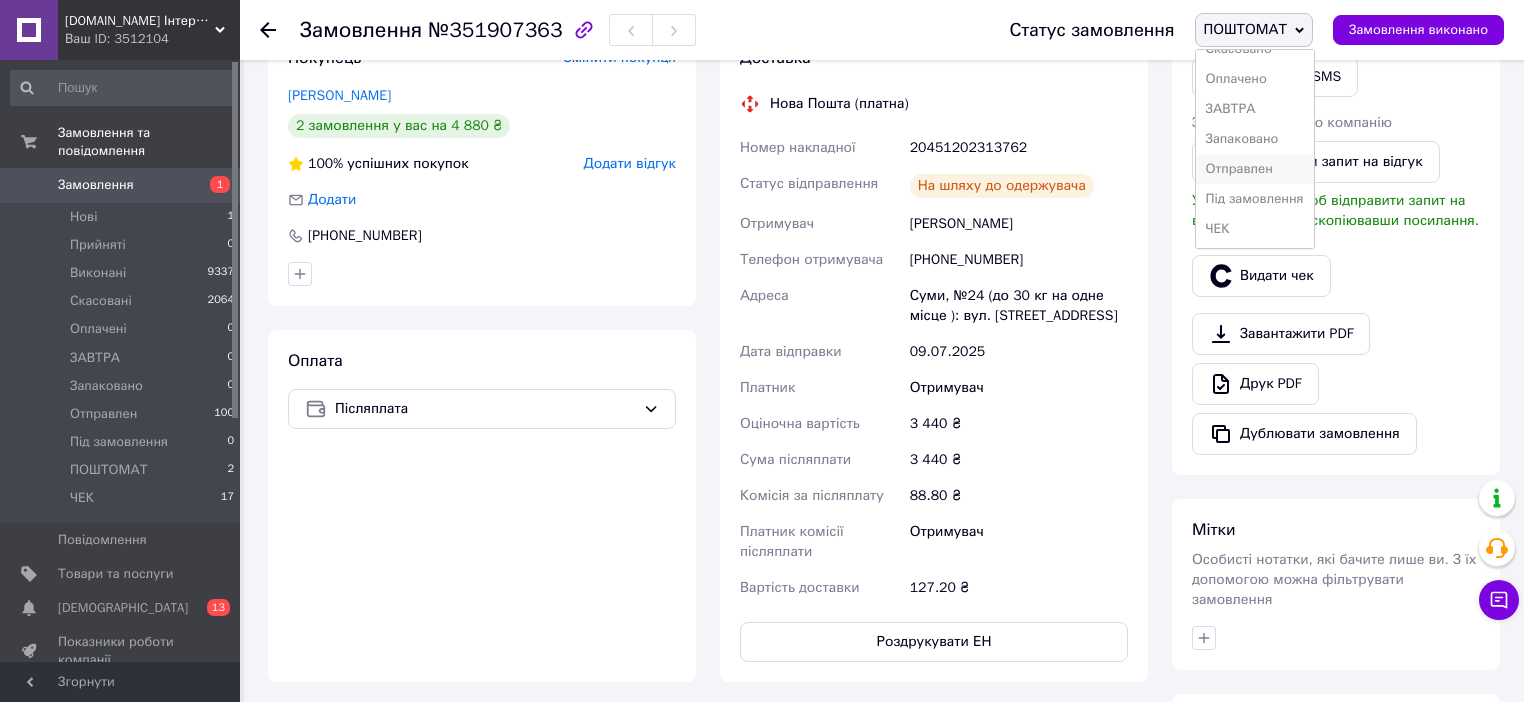 click on "Отправлен" at bounding box center [1255, 169] 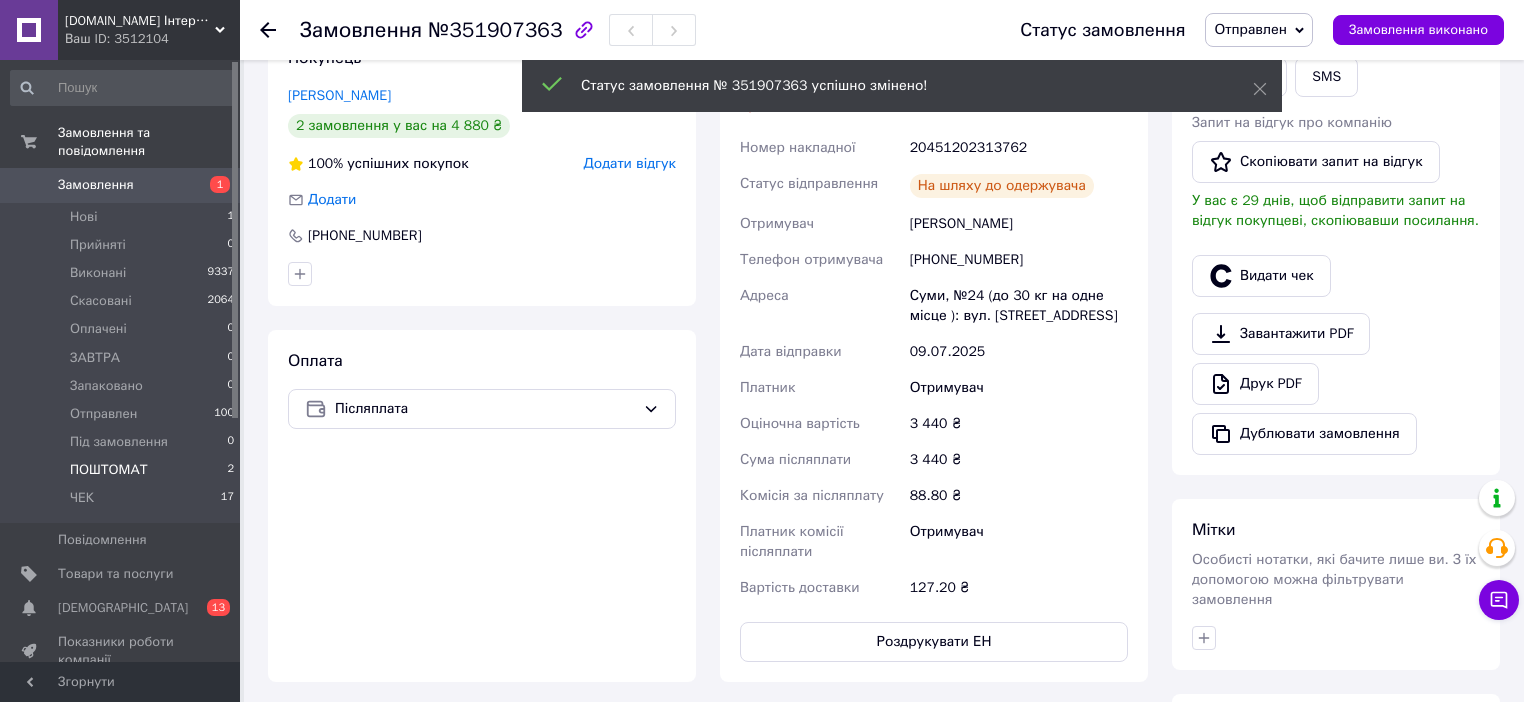 click on "ПОШТОМАТ 2" at bounding box center [123, 470] 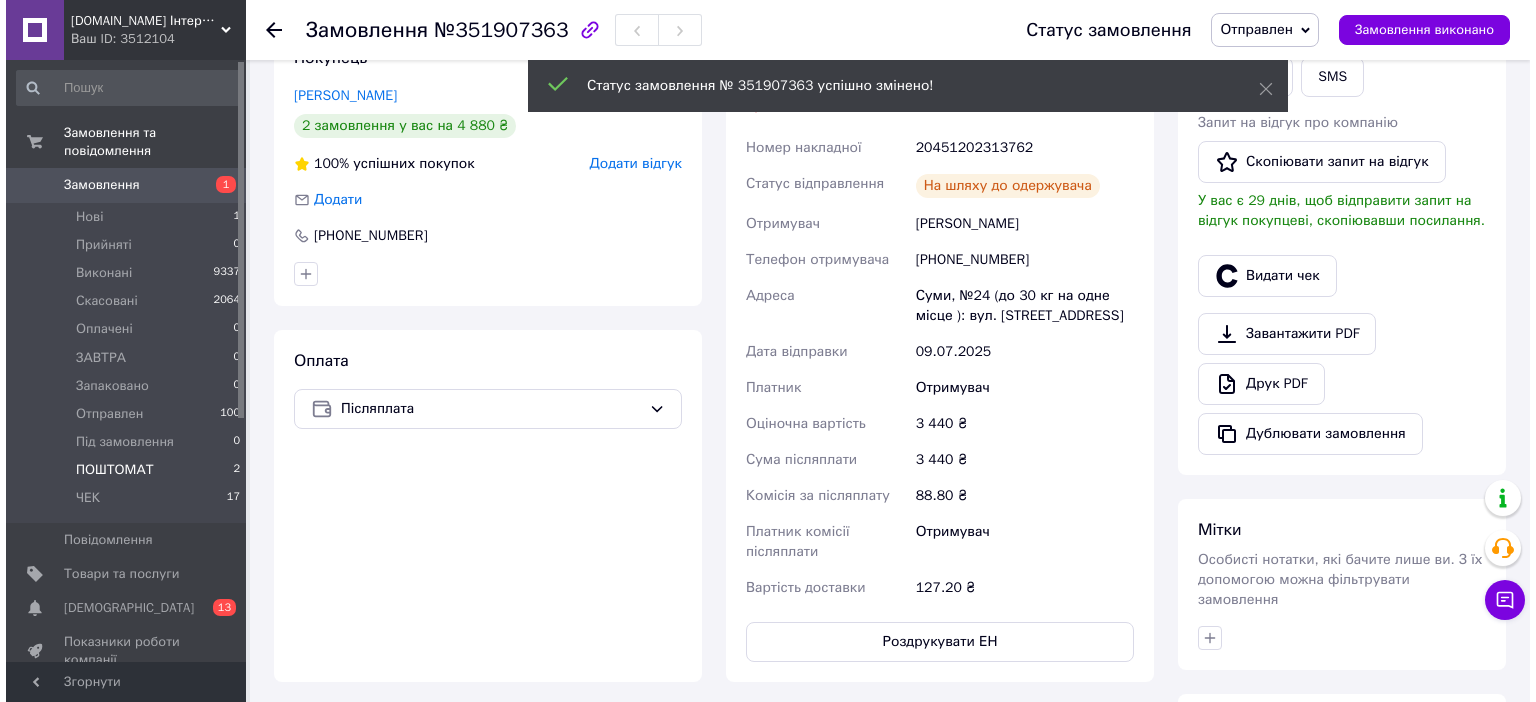 scroll, scrollTop: 0, scrollLeft: 0, axis: both 